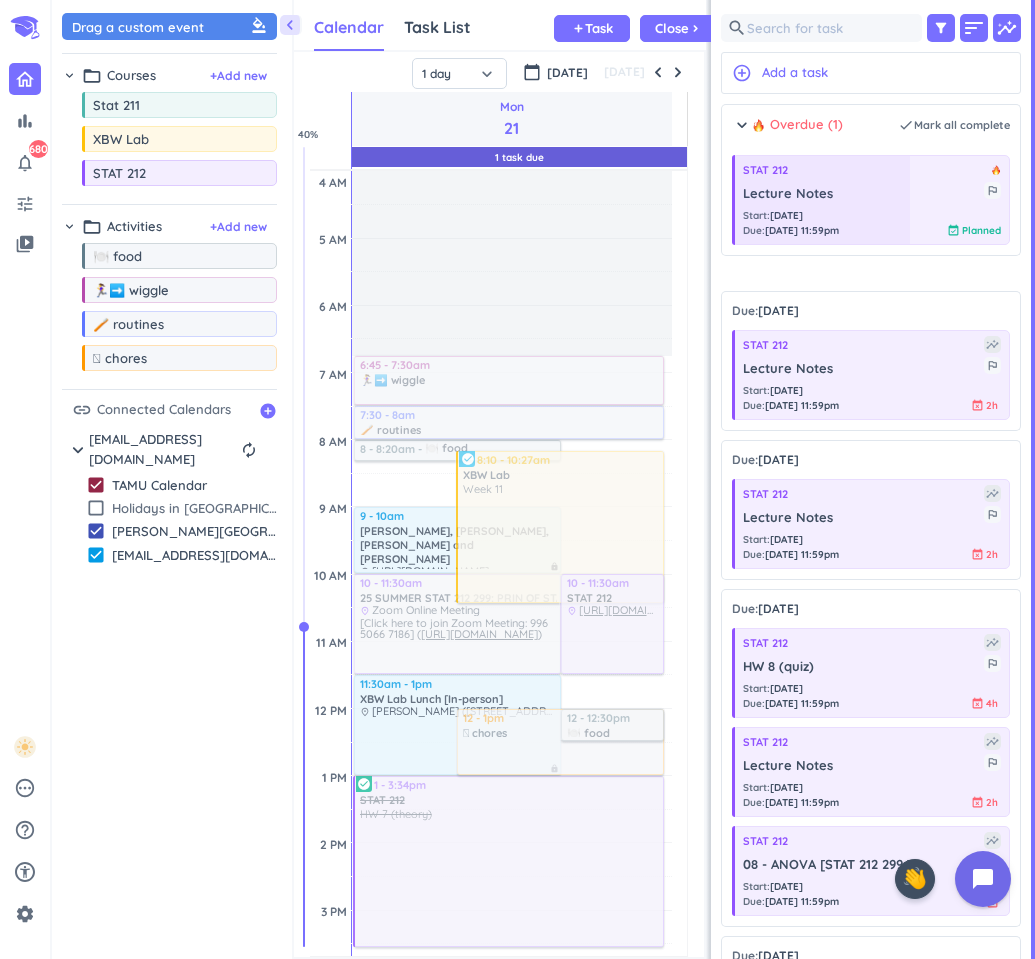 scroll, scrollTop: 0, scrollLeft: 0, axis: both 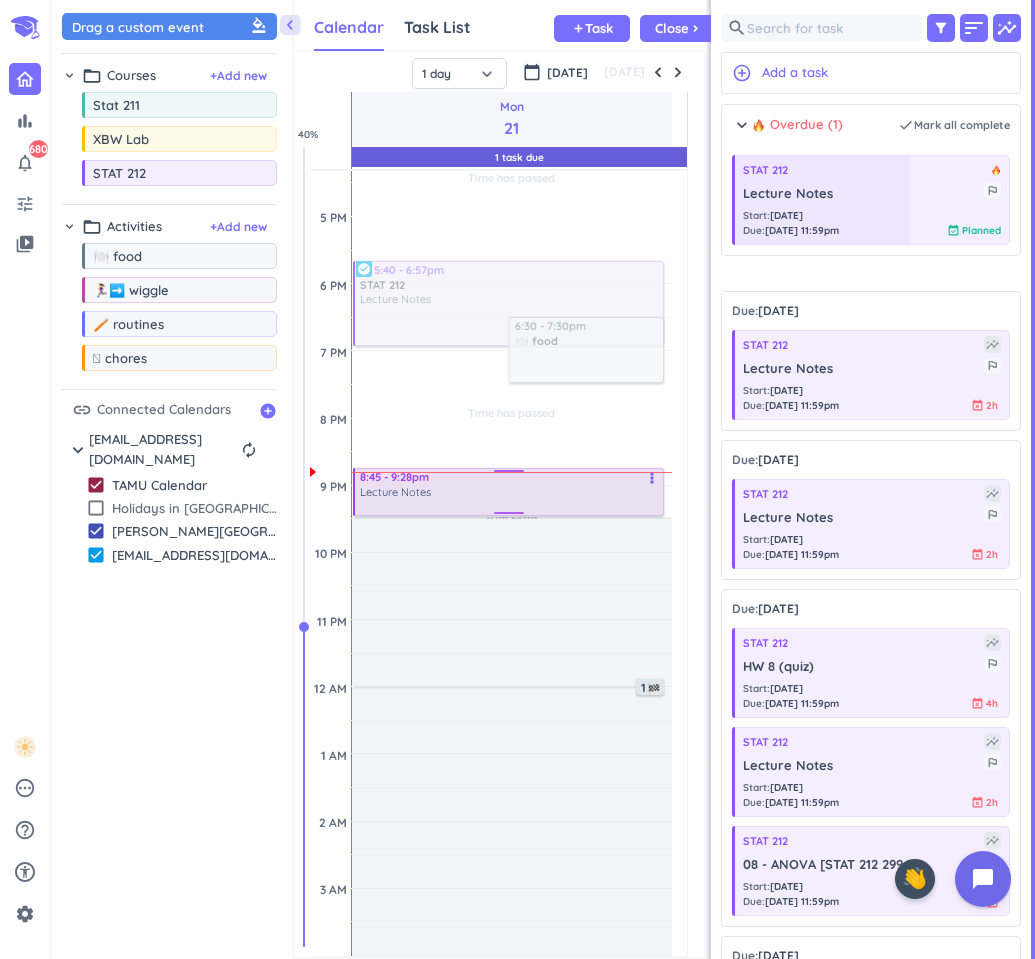 click on "Lecture Notes" at bounding box center [510, 492] 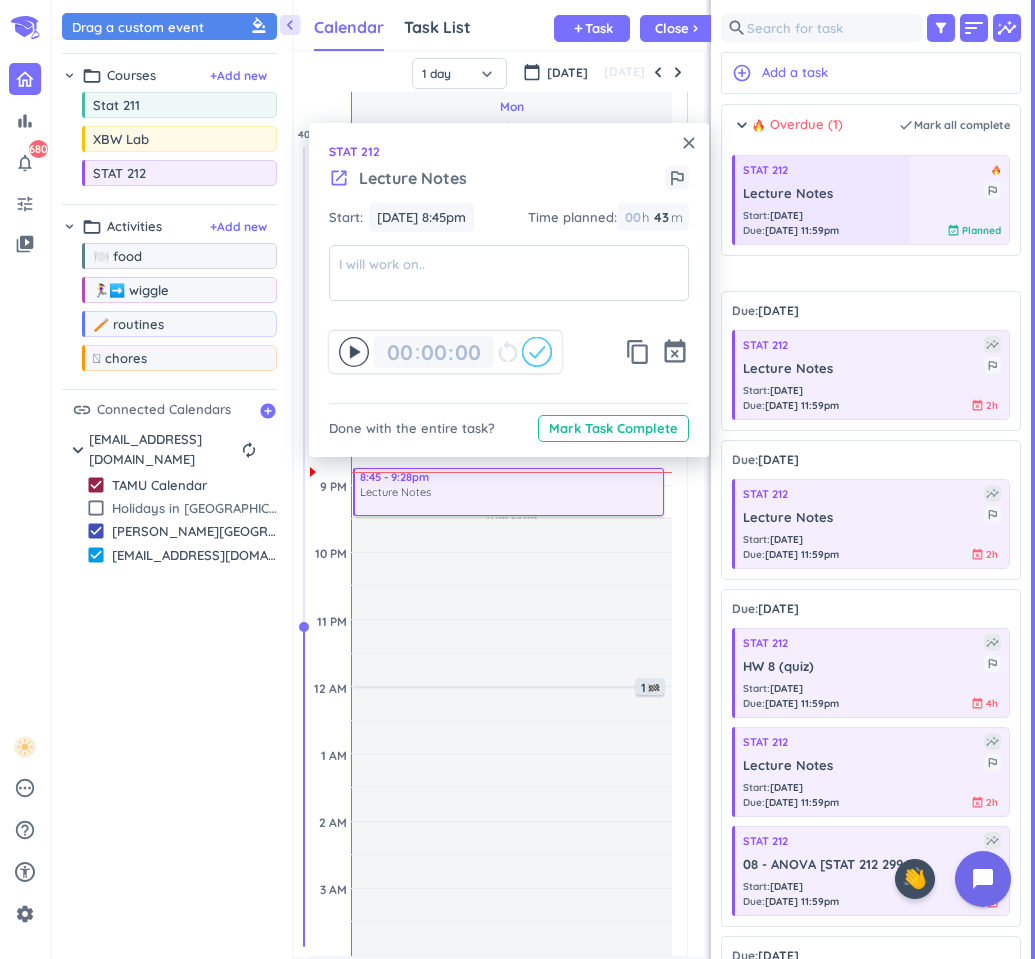 click 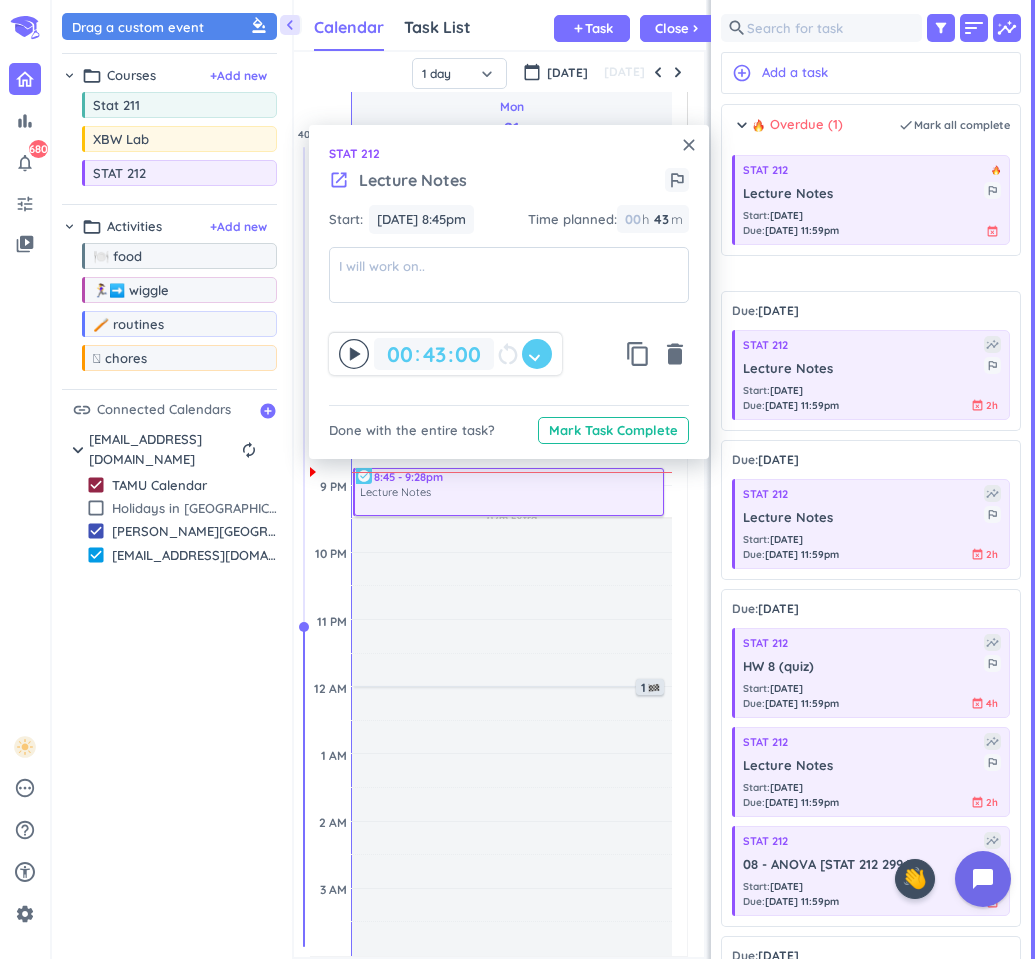 type on "00" 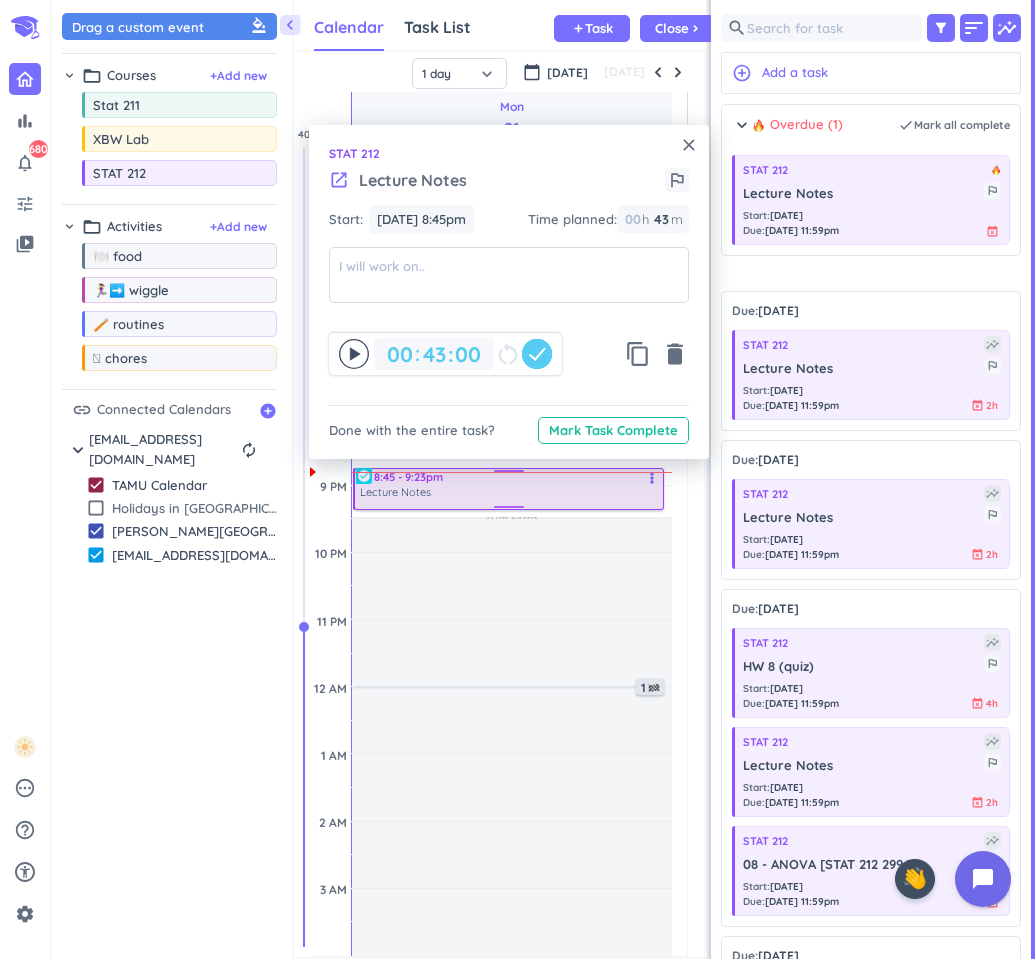 click on "Time has passed Past due Plan Time has passed Past due Plan 02m Extra Adjust Awake Time Adjust Awake Time 8 - 8:20am 🍽️ food delete_outline 8:10 - 10:27am XBW Lab Week 11 more_vert check_circle   10 - 11:30am STAT 212 delete_outline place [URL][DOMAIN_NAME] 9 - 10am [PERSON_NAME], [PERSON_NAME] and [PERSON_NAME] place [URL][DOMAIN_NAME] lock 10 - 11:30am 25 SUMMER STAT 212 299: PRIN OF STATISTICS II [STAT 212 299:] delete_outline place Zoom Online Meeting [Click here to join Zoom Meeting: 996 5066 7186] ( [URL][DOMAIN_NAME] ) 11:30am - 1pm XBW Lab Lunch [In-person] place [PERSON_NAME] ([STREET_ADDRESS]) lock 12 - 1pm 🫧 chores delete_outline 12 - 12:30pm 🍽️ food delete_outline 5:40 - 6:57pm STAT 212 Lecture Notes more_vert check_circle   6:30 - 7:30pm 🍽️ food delete_outline 6:45 - 7:30am 🏃‍♀️‍➡️ wiggle delete_outline 7:30 - 8am 🪥 routines delete_outline 1 - 3:34pm STAT 212 HW 7 (theory) more_vert" at bounding box center (512, 149) 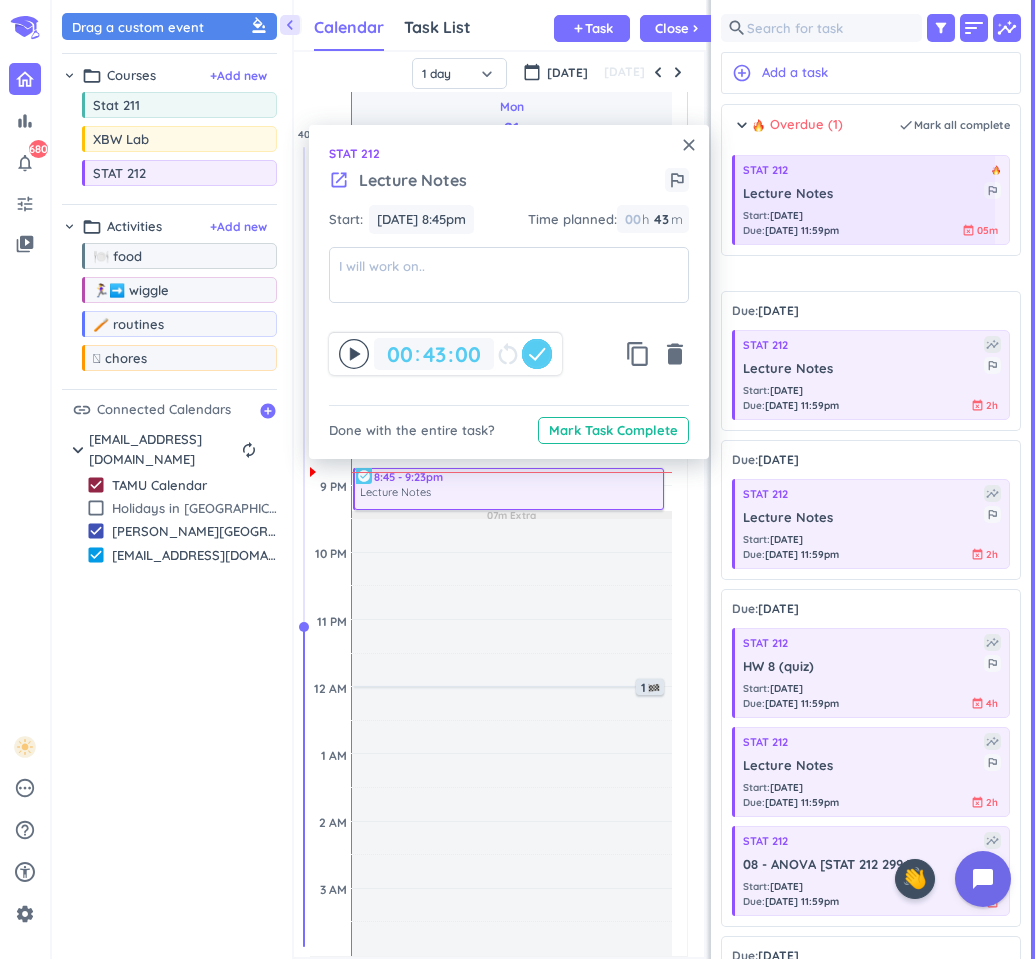 type on "38" 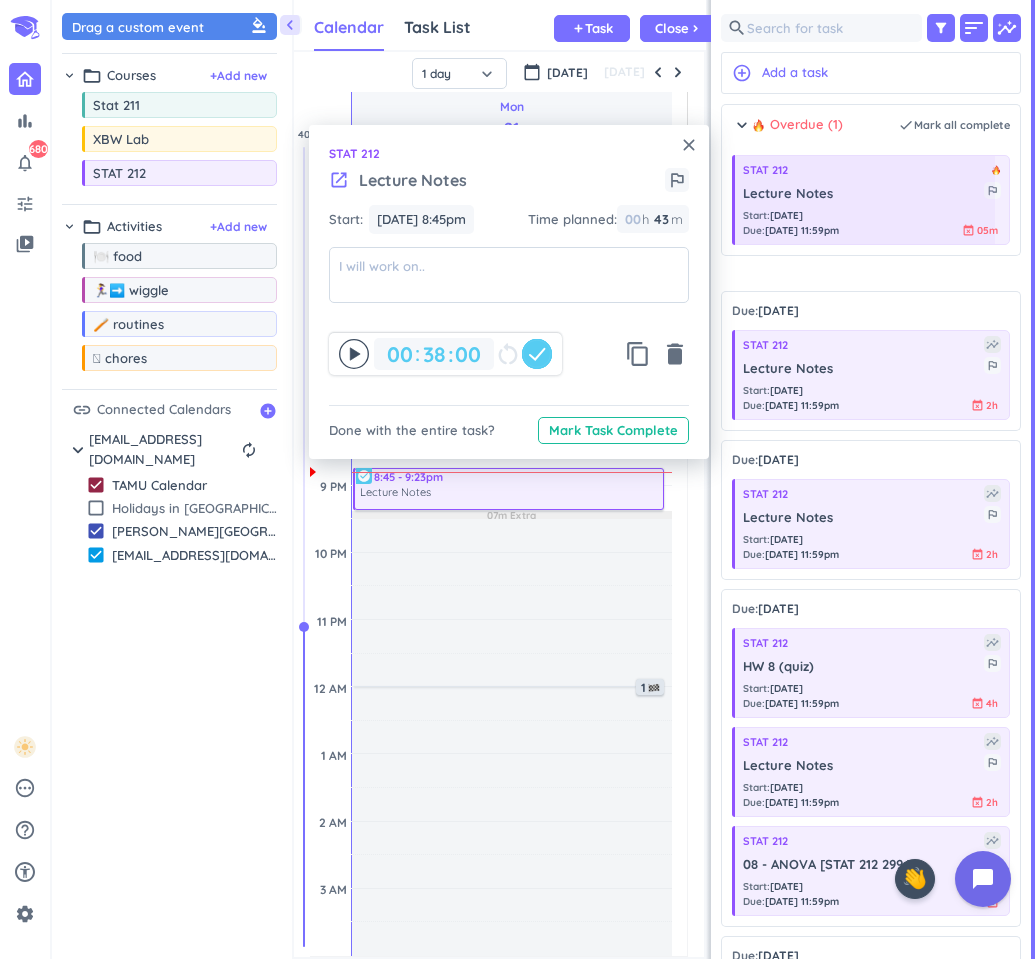 click on "close" at bounding box center [689, 145] 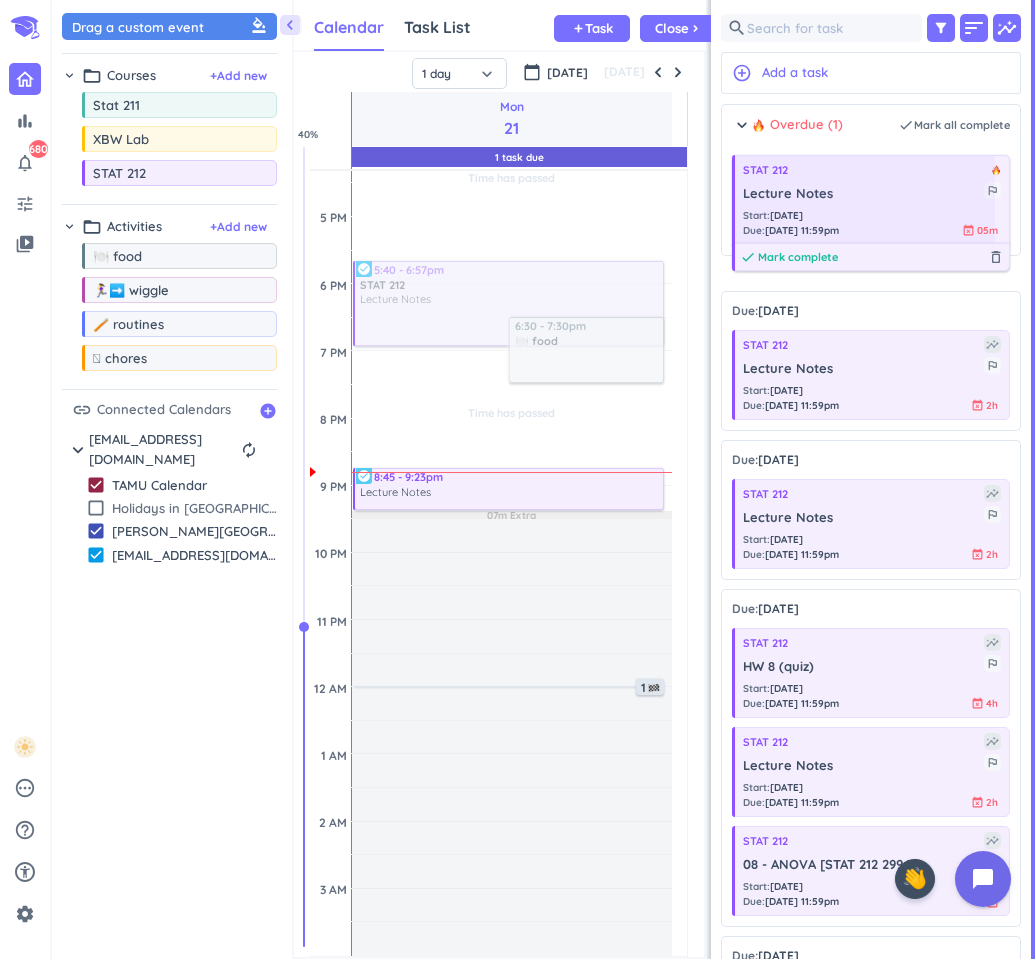 click on "Mark complete" at bounding box center [798, 257] 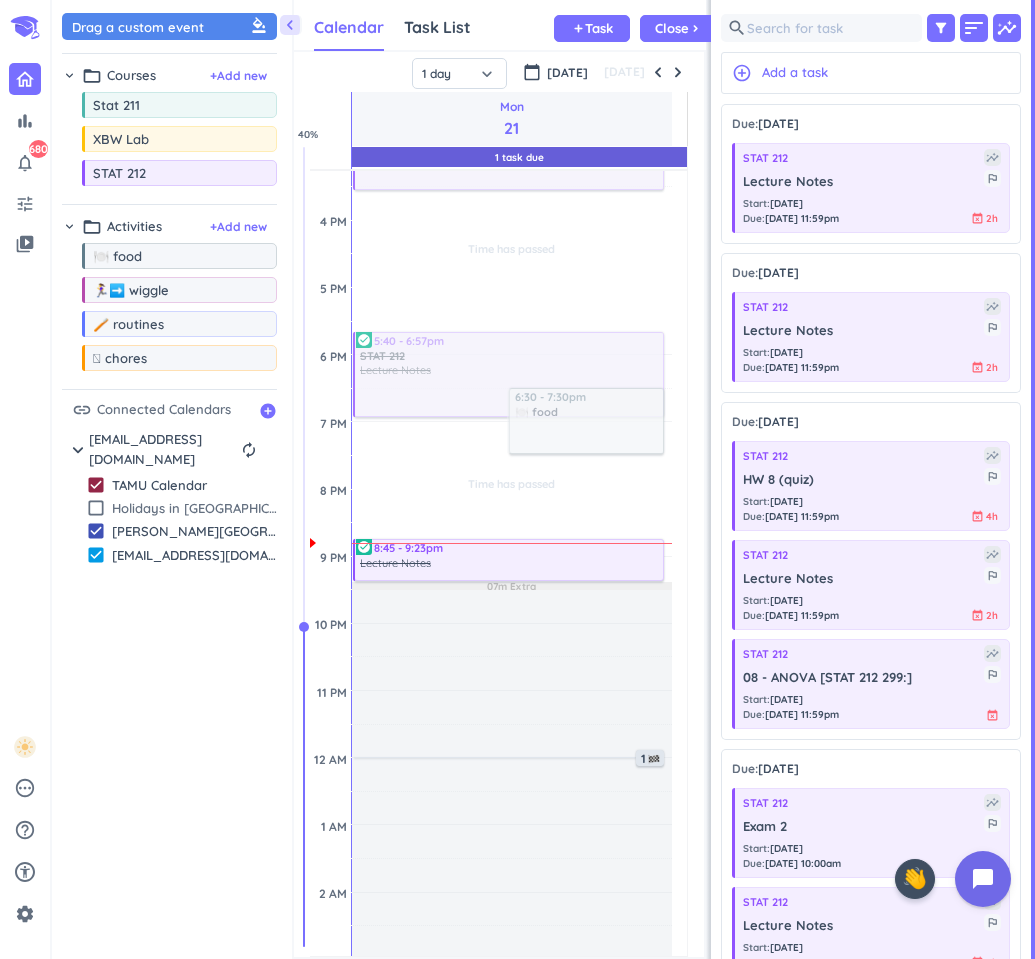 scroll, scrollTop: 828, scrollLeft: 0, axis: vertical 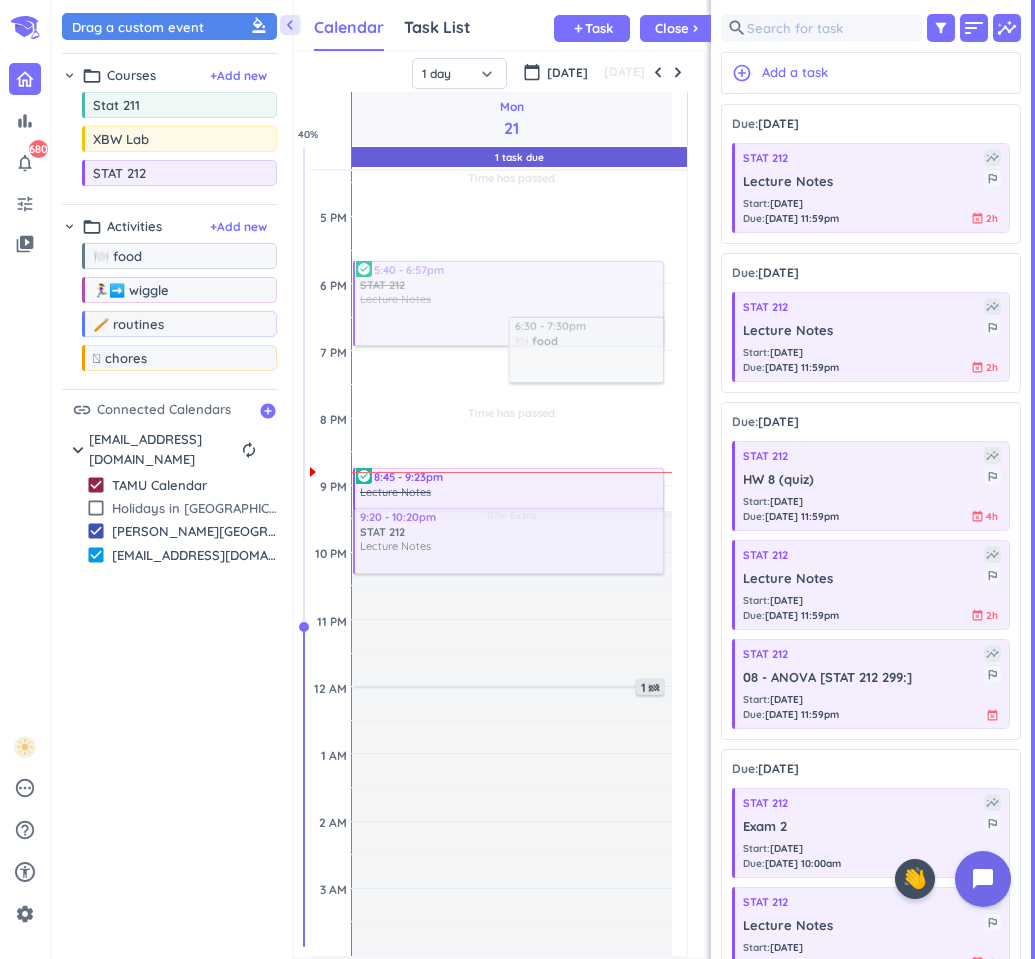 drag, startPoint x: 831, startPoint y: 222, endPoint x: 584, endPoint y: 513, distance: 381.6936 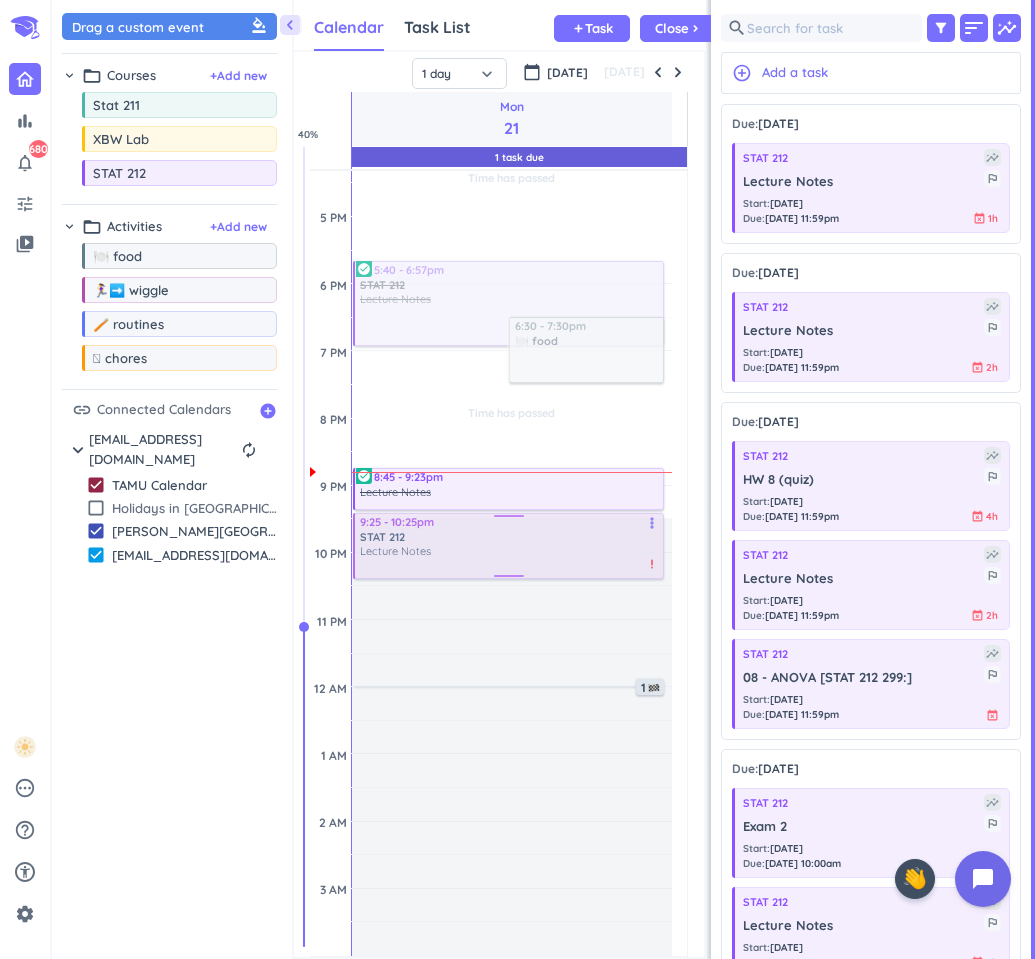 click on "Time has passed Past due Plan Time has passed Past due Plan Adjust Awake Time Adjust Awake Time 8 - 8:20am 🍽️ food delete_outline 8:10 - 10:27am XBW Lab Week 11 more_vert check_circle   10 - 11:30am STAT 212 delete_outline place [URL][DOMAIN_NAME] 9 - 10am [PERSON_NAME], [PERSON_NAME] and [PERSON_NAME] place [URL][DOMAIN_NAME] lock 10 - 11:30am 25 SUMMER STAT 212 299: PRIN OF STATISTICS II [STAT 212 299:] delete_outline place Zoom Online Meeting [Click here to join Zoom Meeting: 996 5066 7186] ( [URL][DOMAIN_NAME] ) 11:30am - 1pm XBW Lab Lunch [In-person] place [PERSON_NAME] ([STREET_ADDRESS]) lock 12 - 1pm 🫧 chores delete_outline 12 - 12:30pm 🍽️ food delete_outline 5:40 - 6:57pm STAT 212 Lecture Notes more_vert check_circle   6:30 - 7:30pm 🍽️ food delete_outline 8:45 - 9:23pm Lecture Notes more_vert check_circle   9:20 - 10:20pm STAT 212 Lecture Notes more_vert priority_high 6:45 - 7:30am delete_outline 7:30 - 8am" at bounding box center [512, 149] 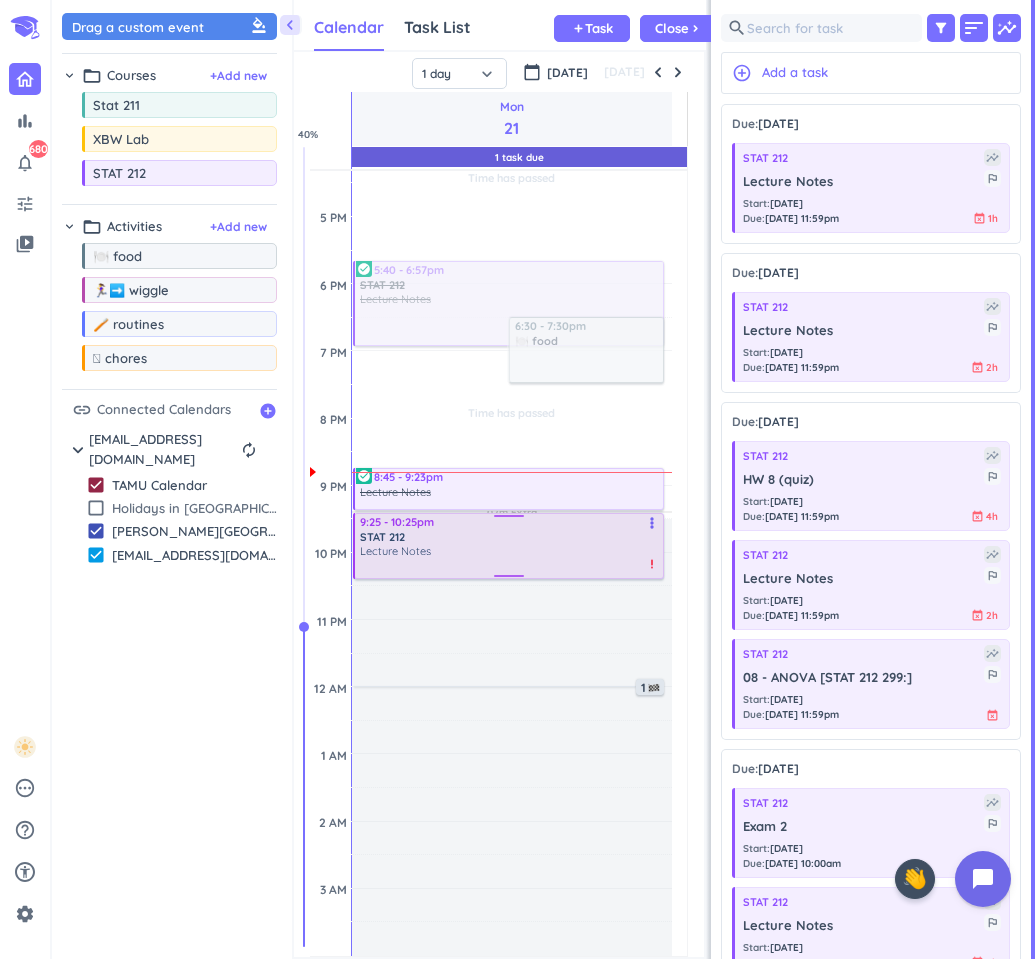 click at bounding box center (510, 566) 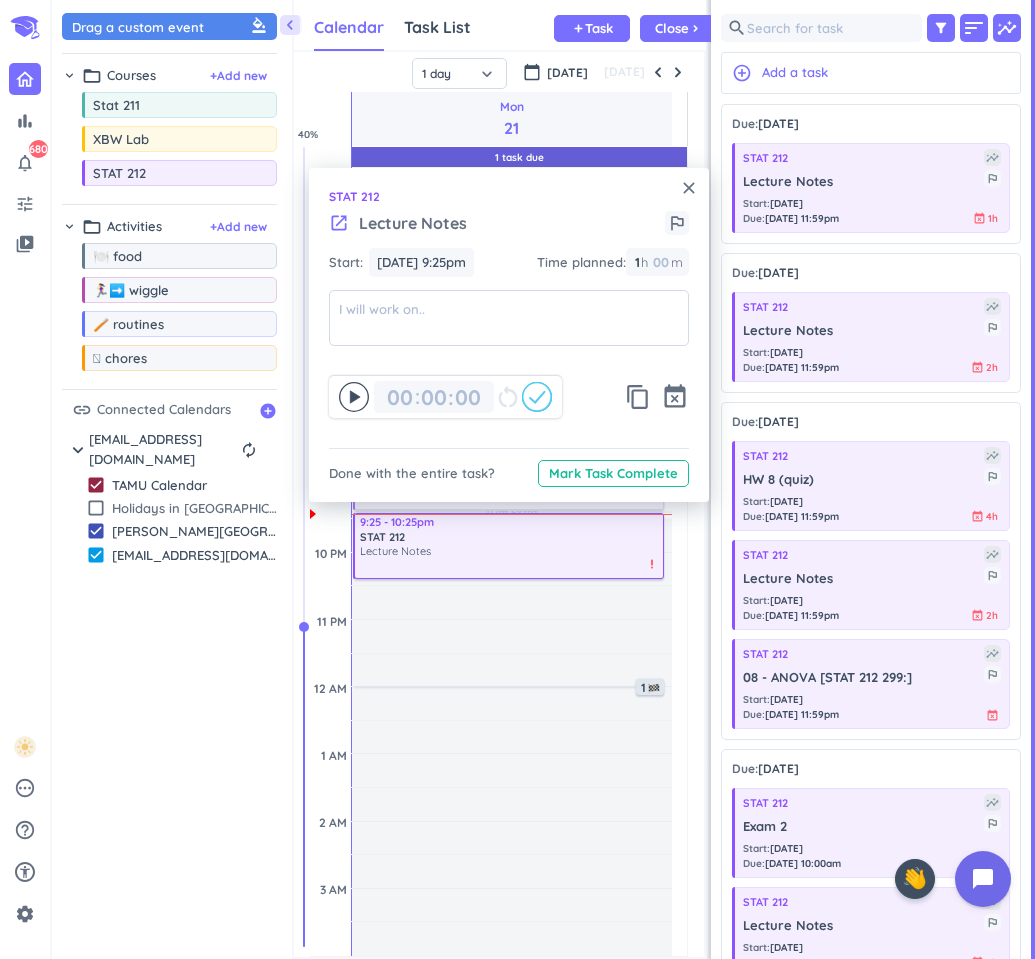 click on "close" at bounding box center [689, 188] 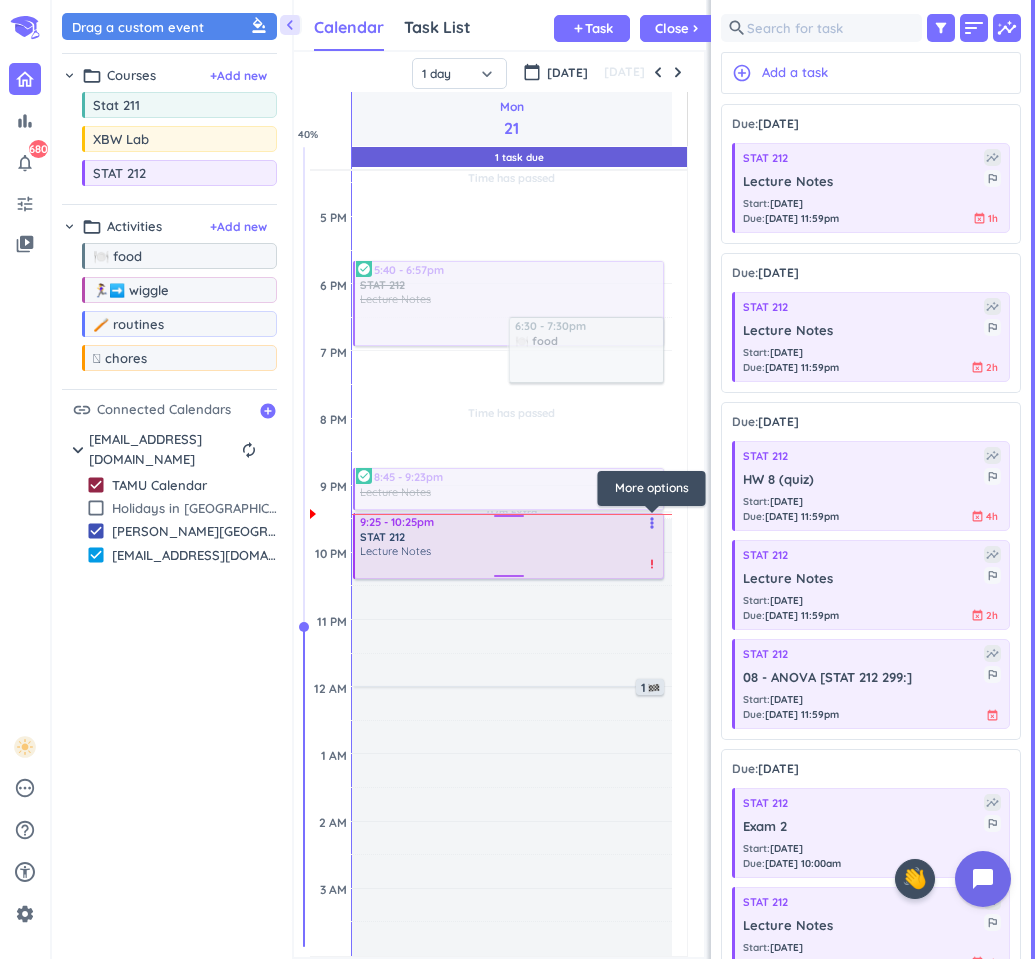 click on "more_vert" at bounding box center [652, 523] 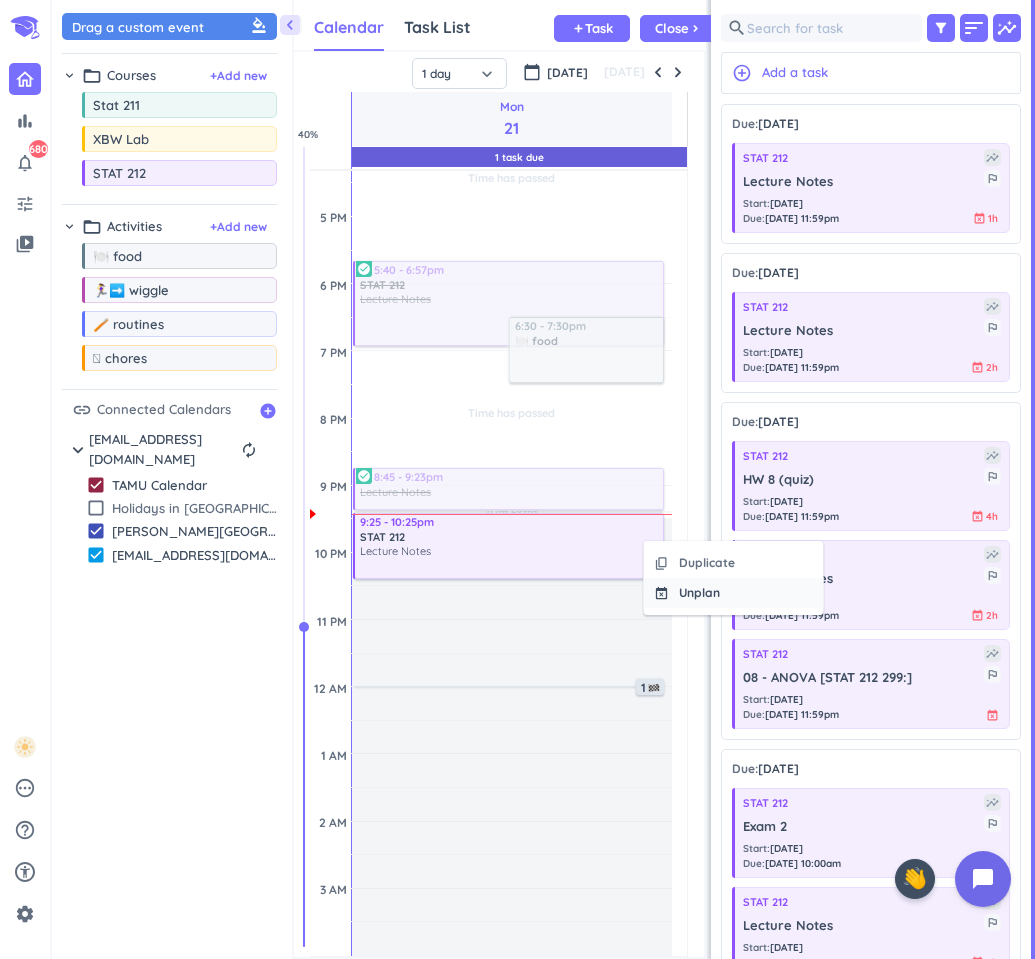 click on "event_busy" at bounding box center [661, 593] 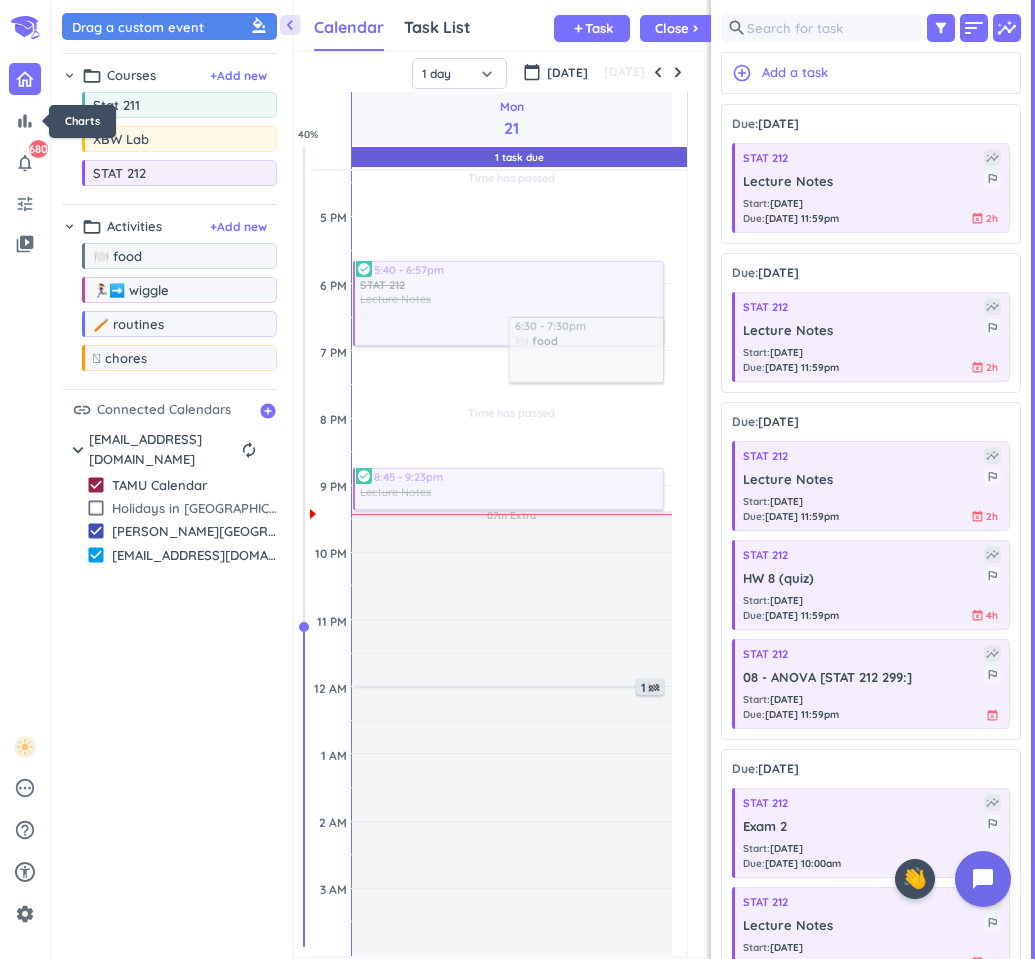 click on "bar_chart Charts notifications_none 680 tune video_library pending help_outline settings" at bounding box center [25, 491] 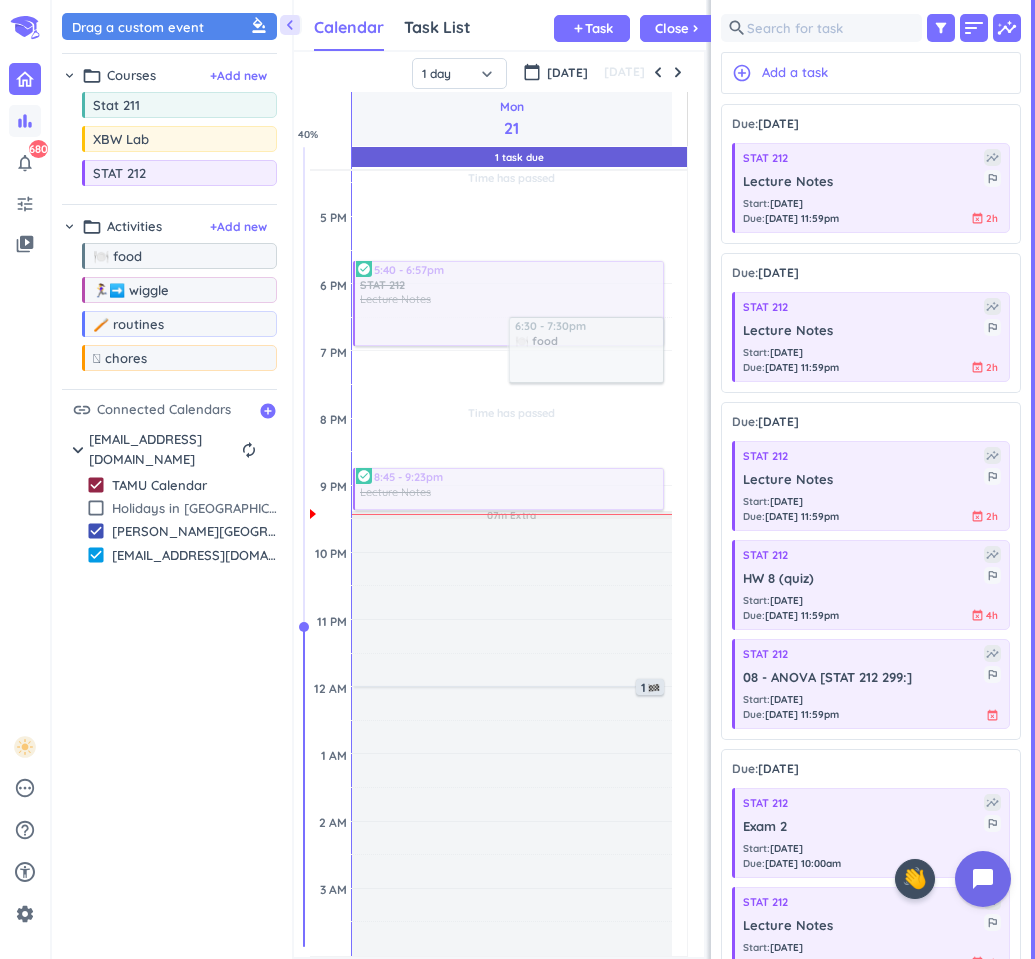 click on "bar_chart" at bounding box center (25, 121) 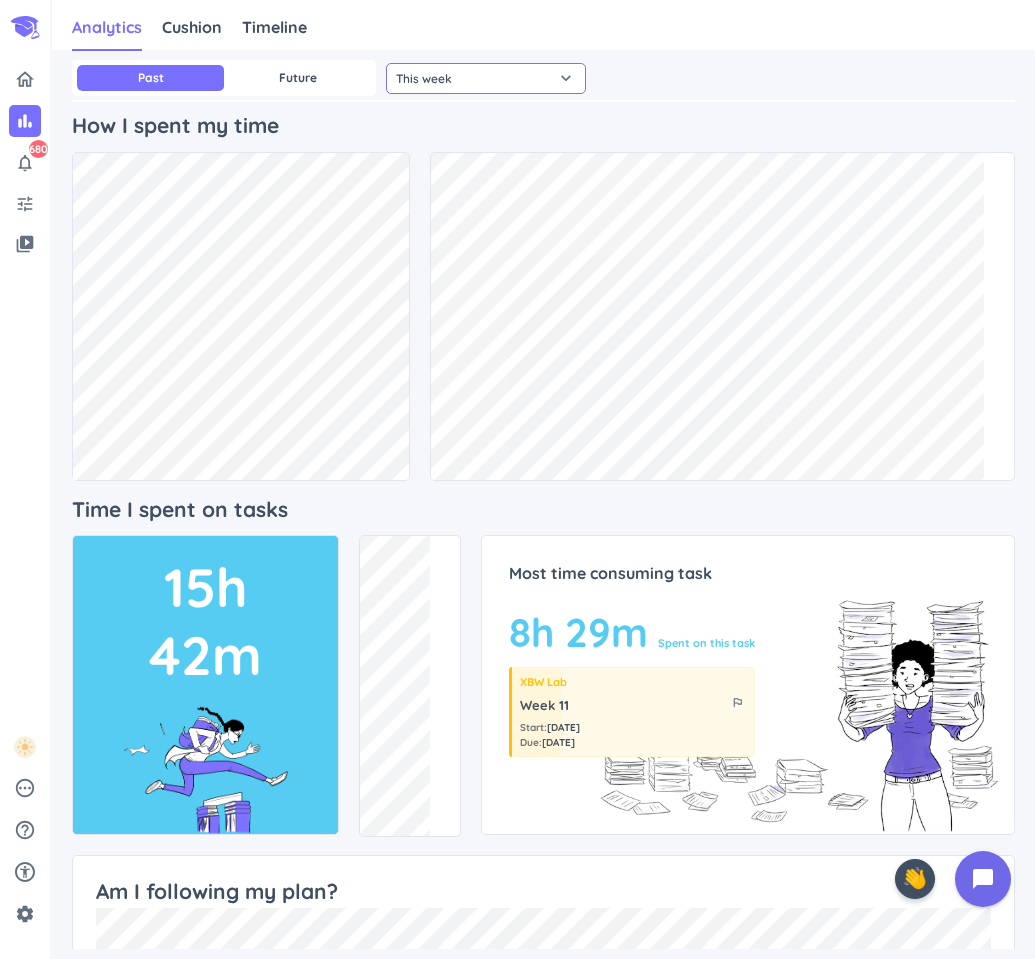 click on "This week" 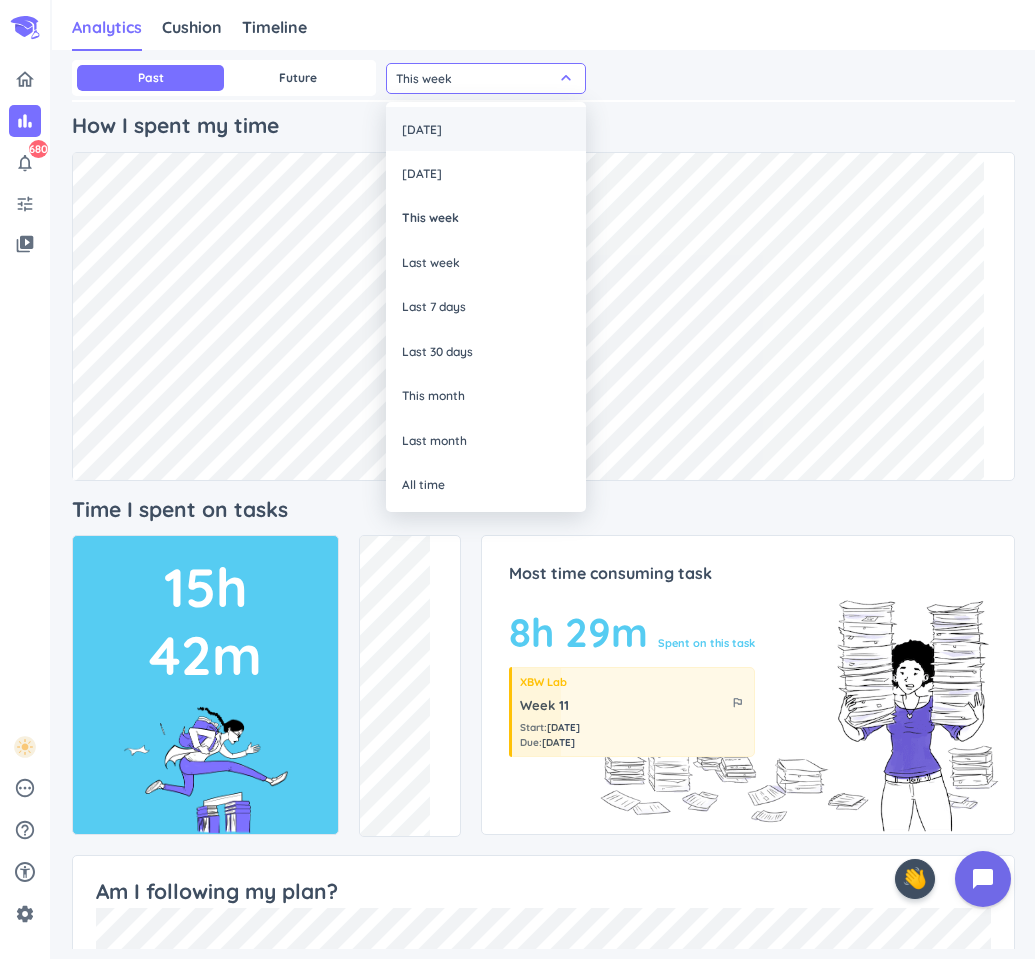 click on "[DATE]" at bounding box center (486, 129) 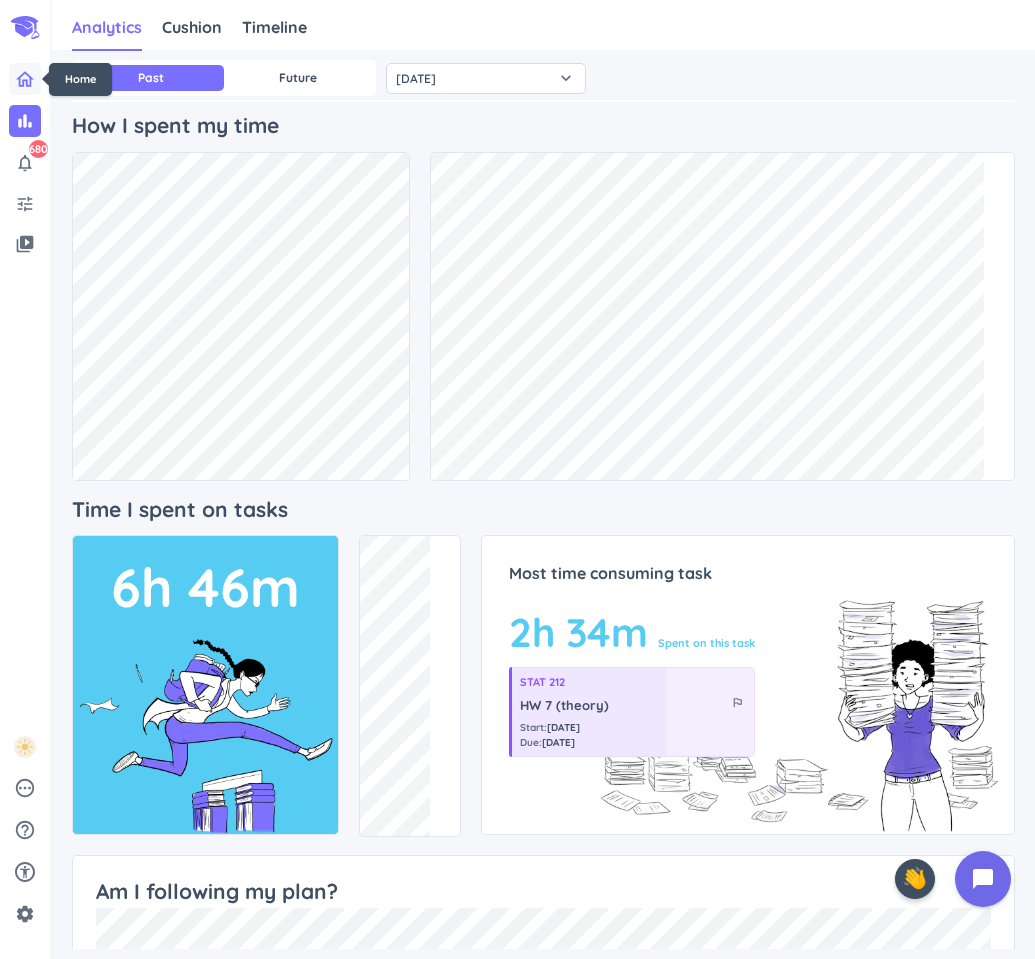 click 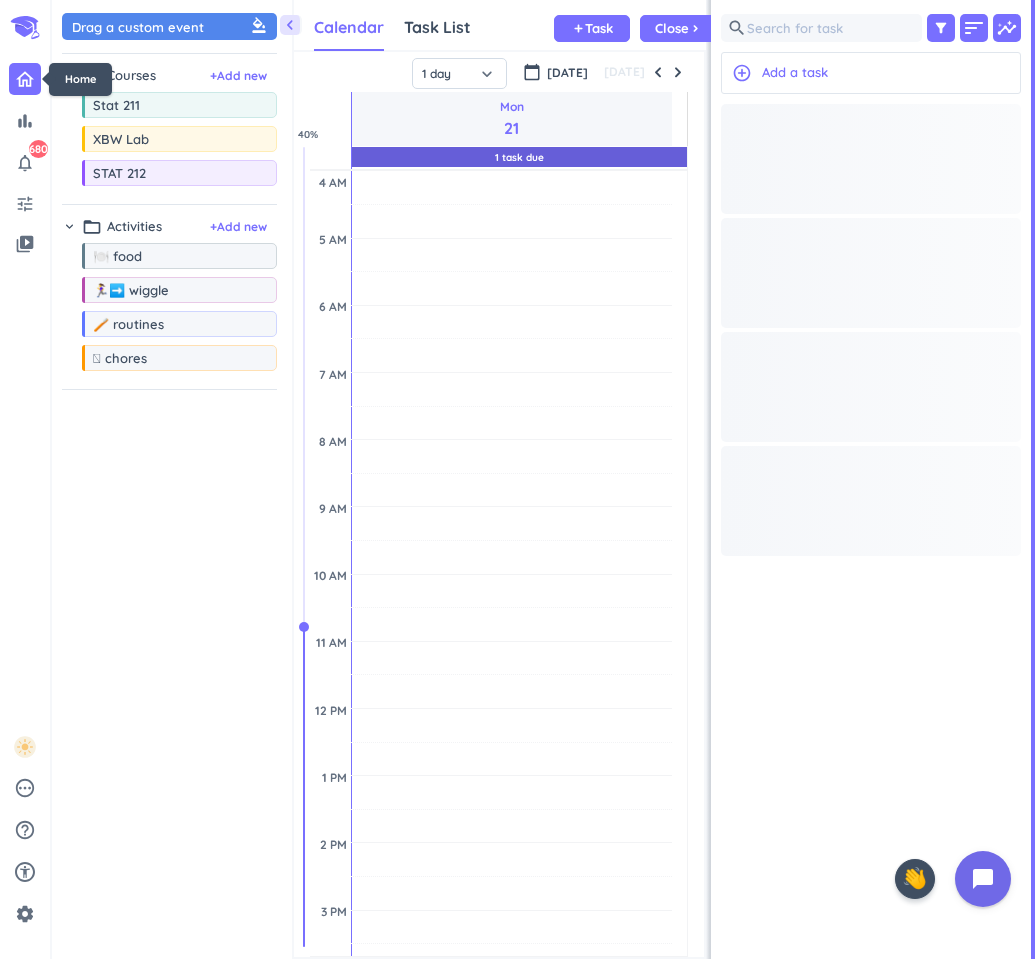 scroll, scrollTop: 35, scrollLeft: 397, axis: both 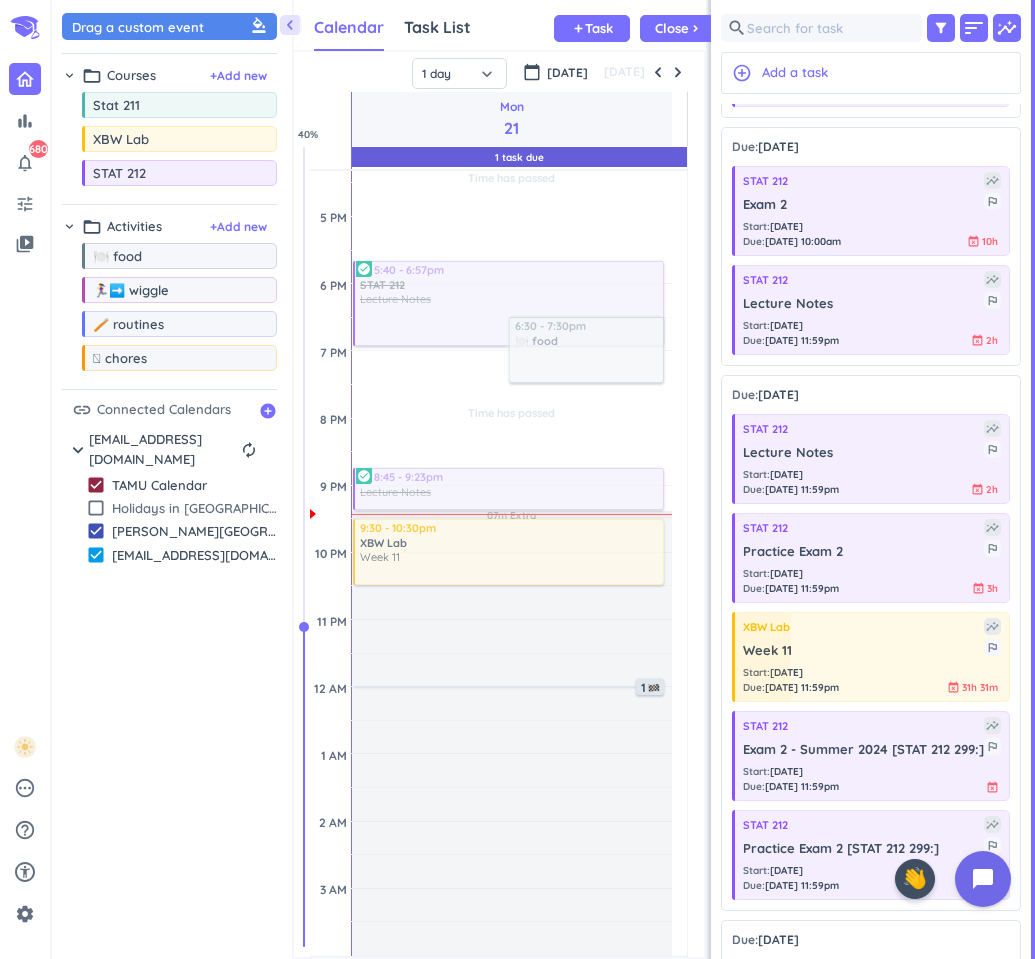 drag, startPoint x: 822, startPoint y: 674, endPoint x: 574, endPoint y: 519, distance: 292.45343 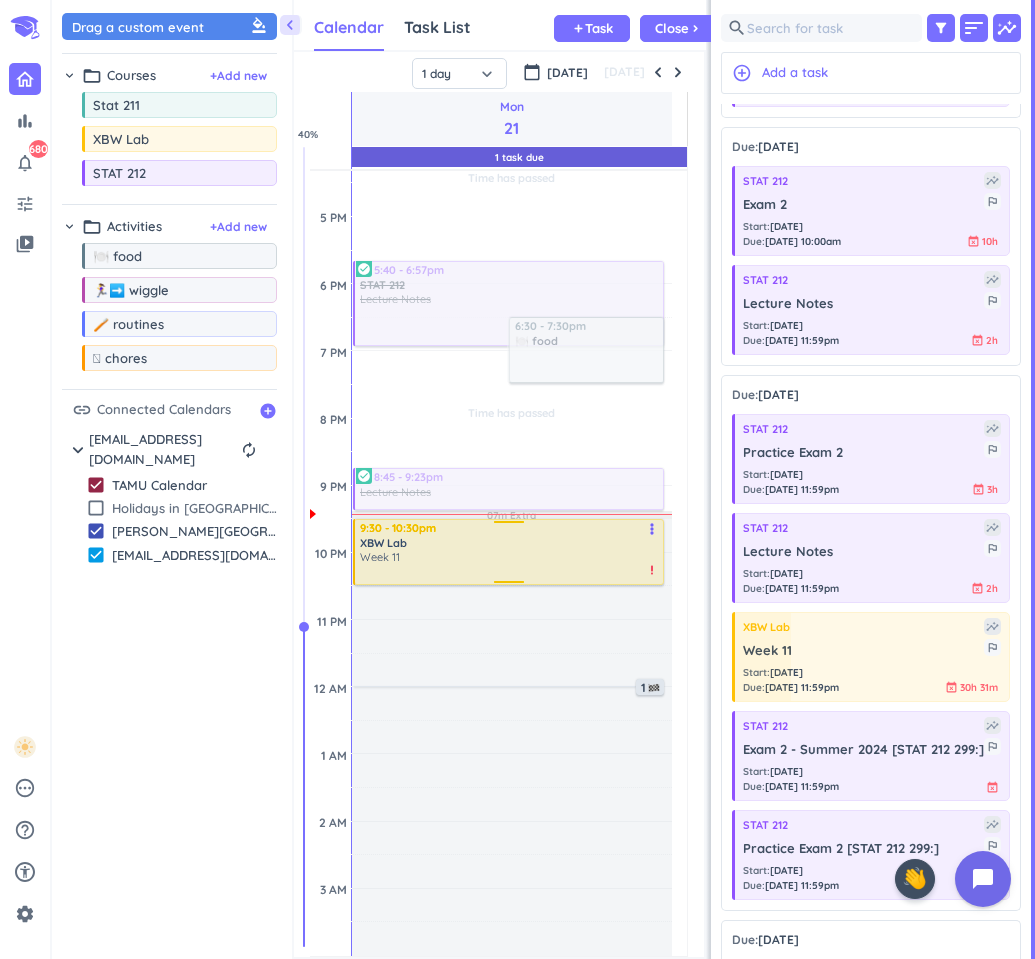 click at bounding box center (510, 572) 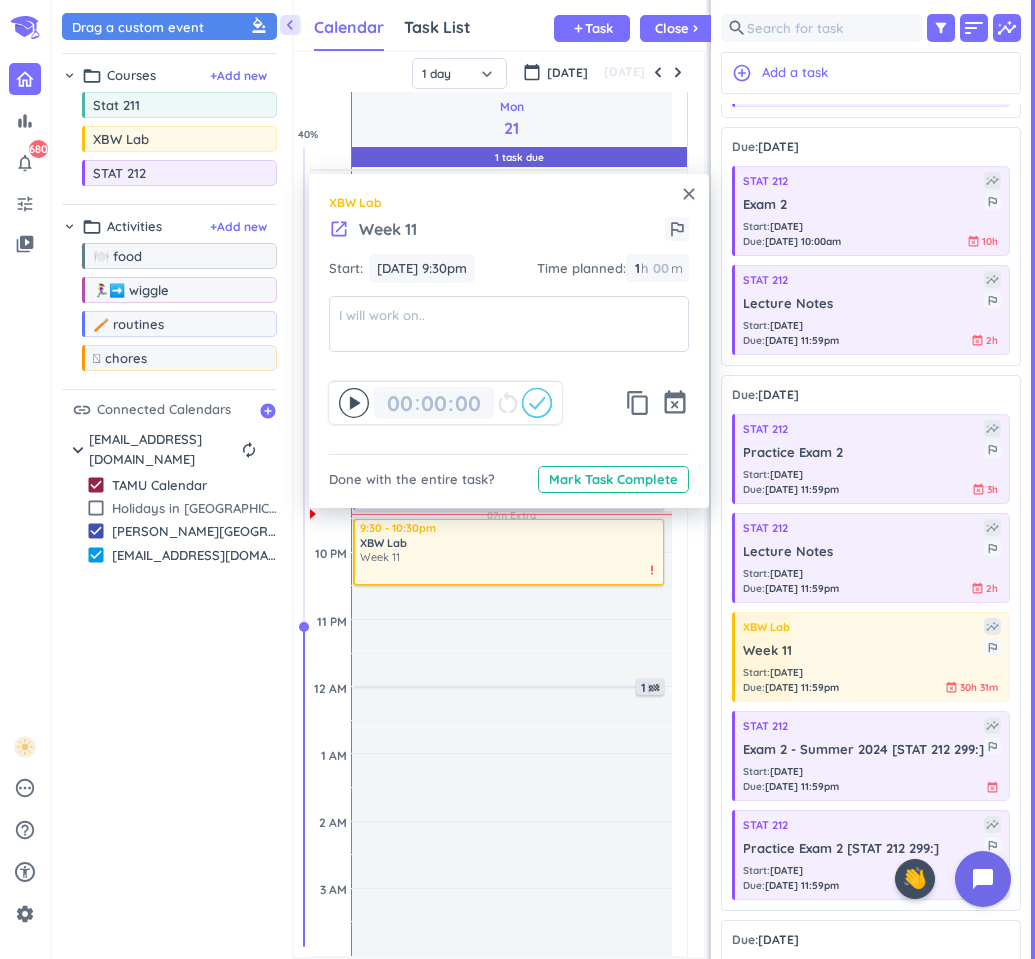 click 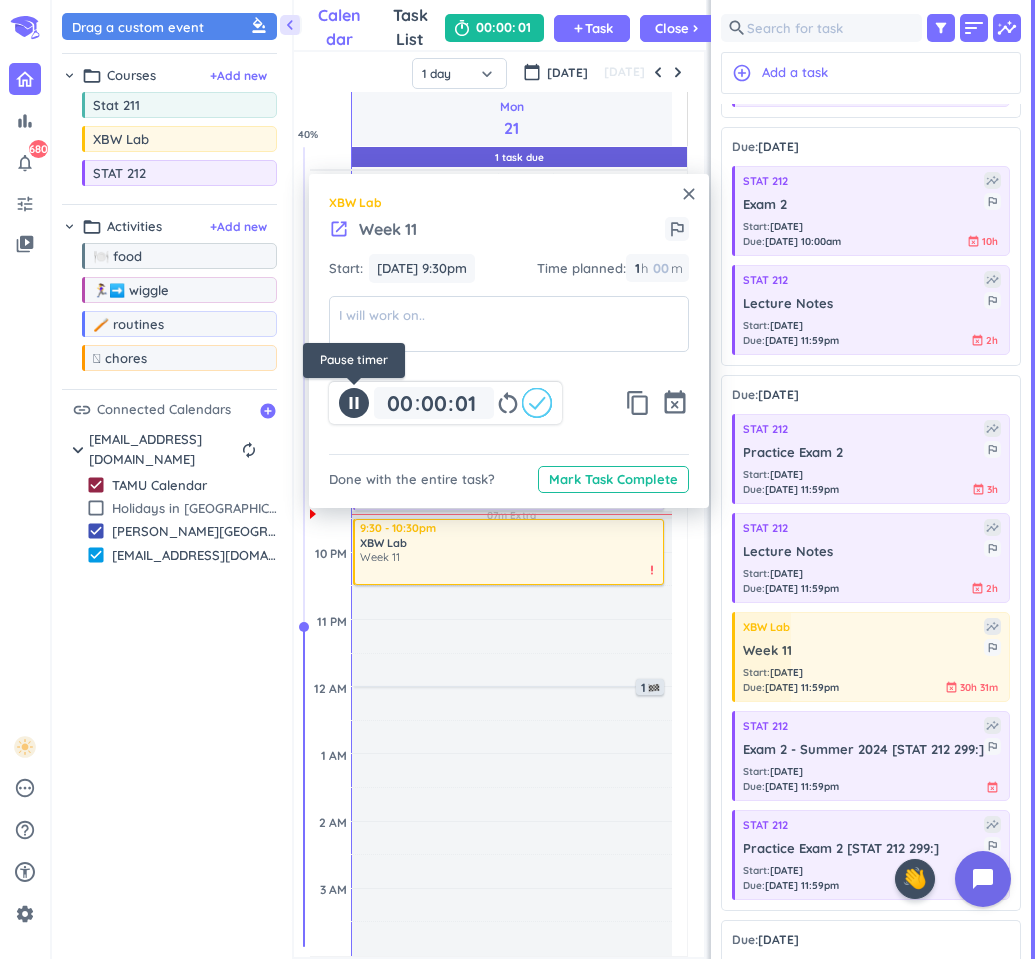 type on "00" 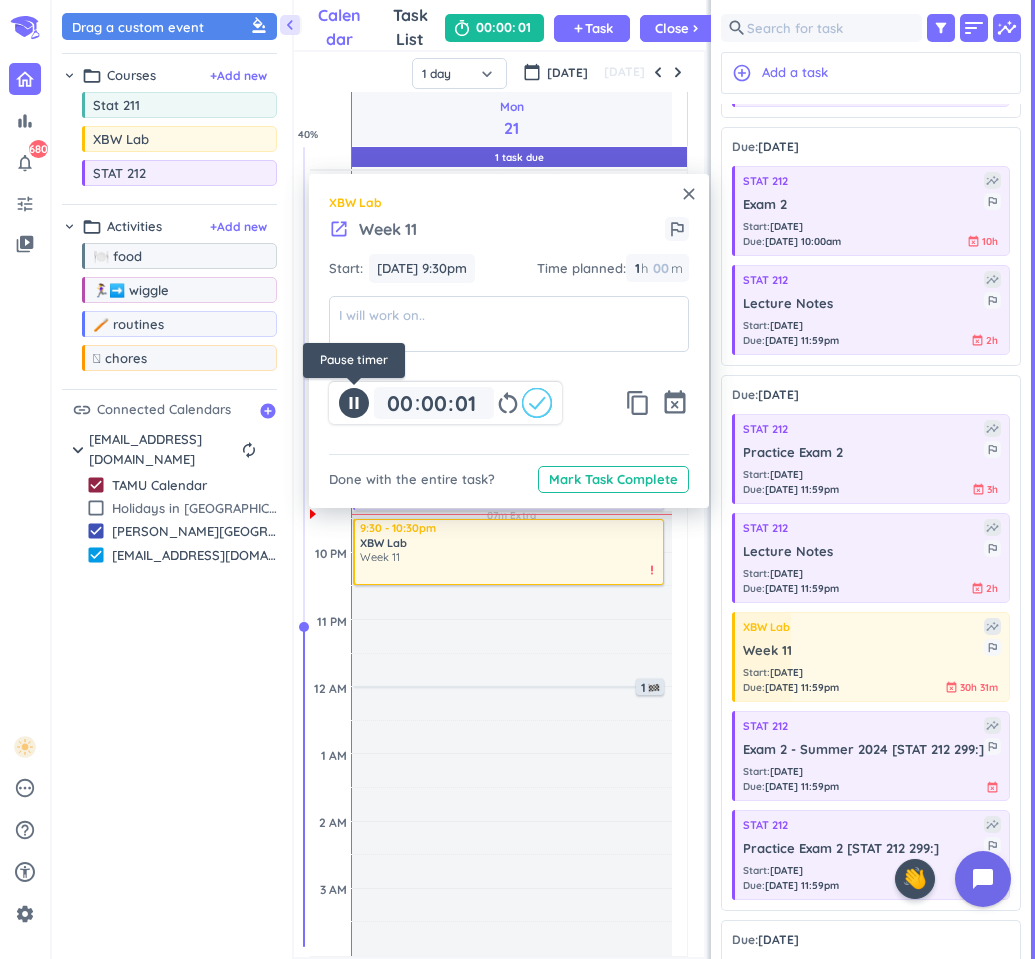 type on "00" 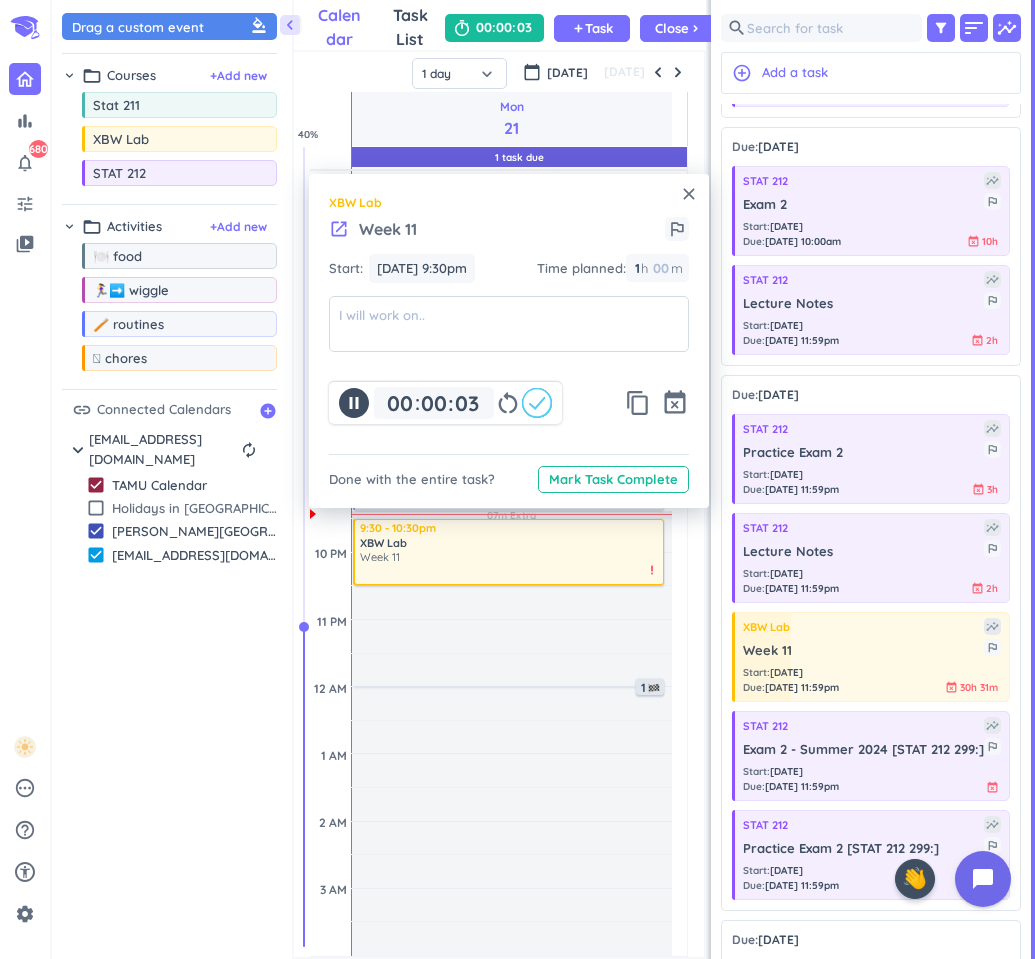 click on "close" at bounding box center (689, 194) 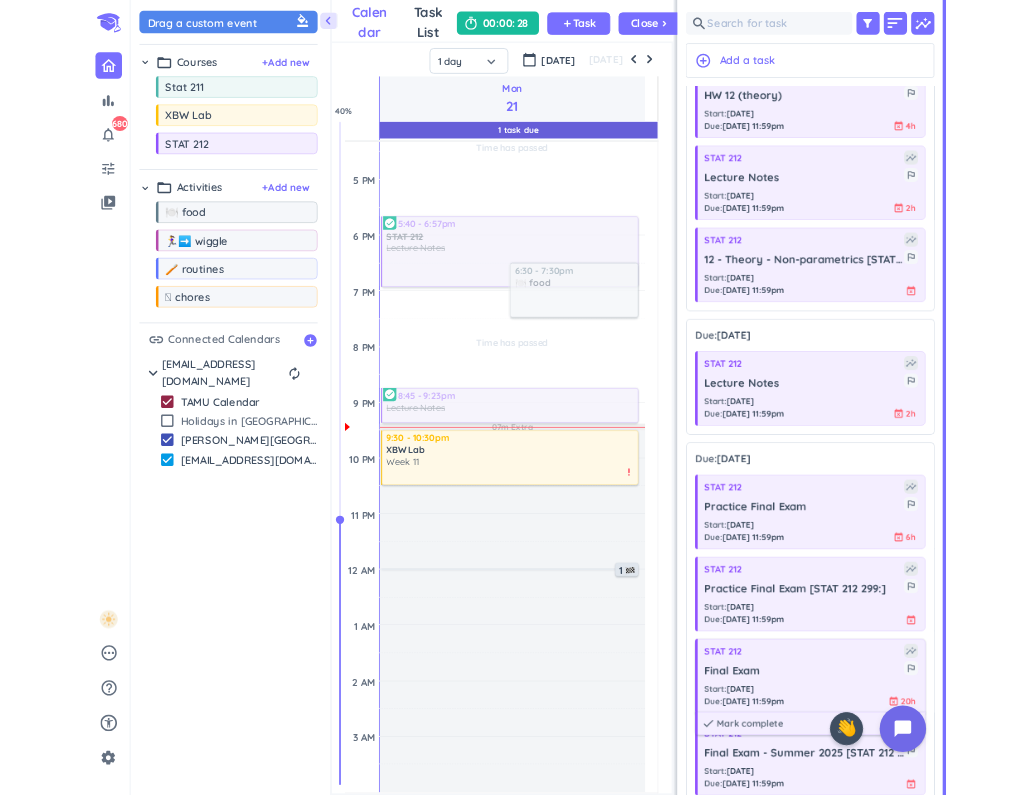 scroll, scrollTop: 2934, scrollLeft: 0, axis: vertical 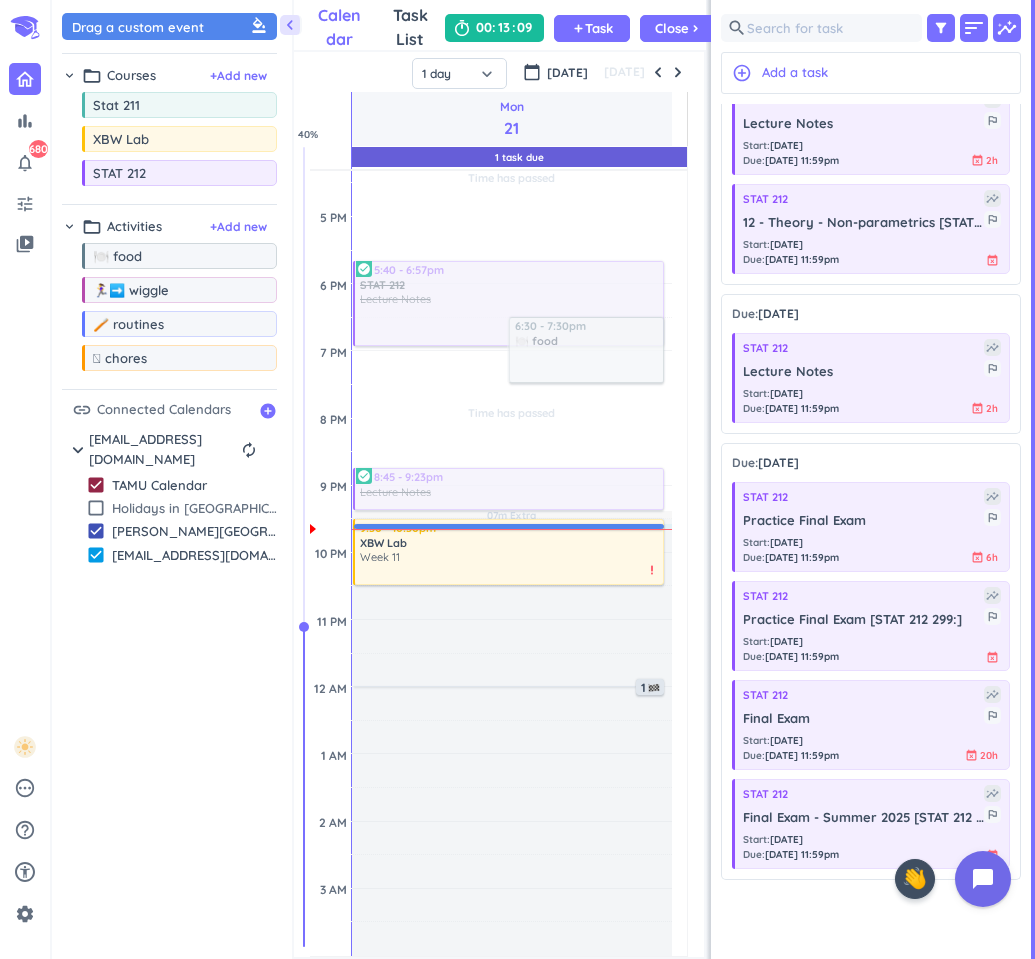 click at bounding box center (512, 529) 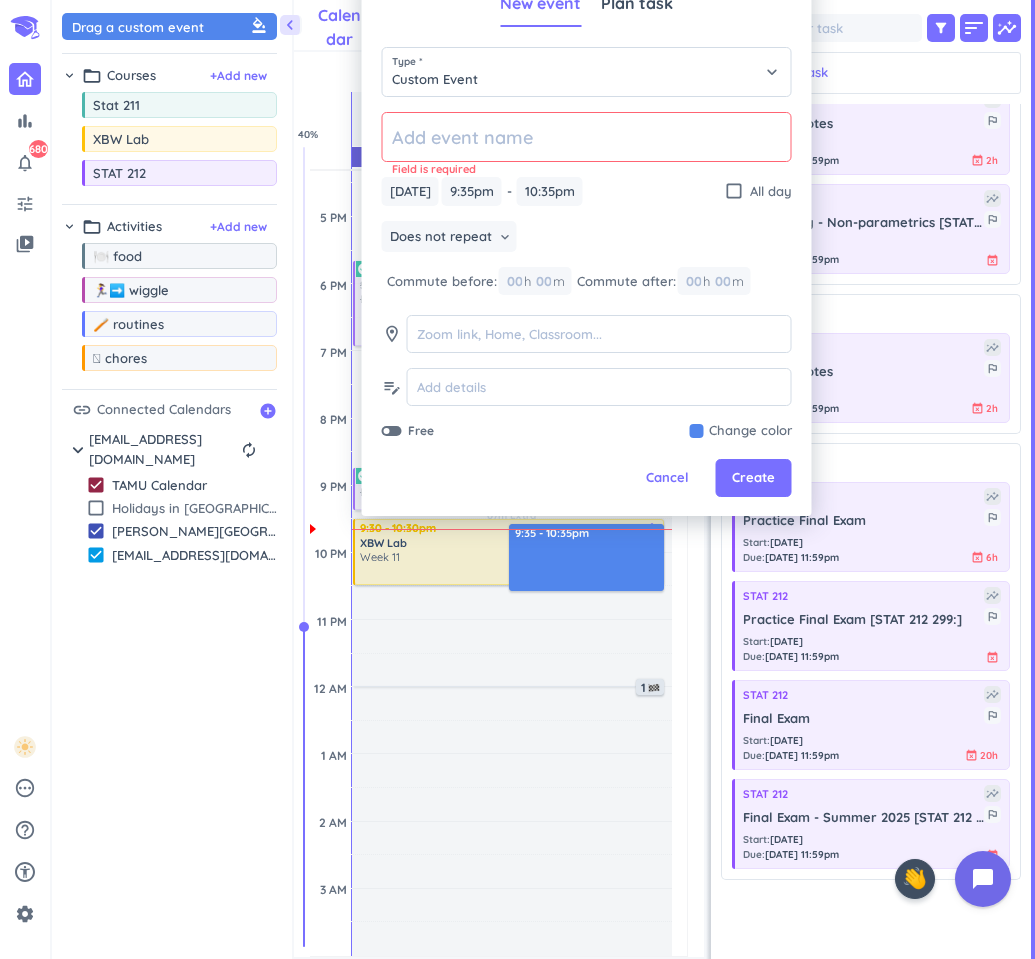 drag, startPoint x: 667, startPoint y: 484, endPoint x: 544, endPoint y: 545, distance: 137.2953 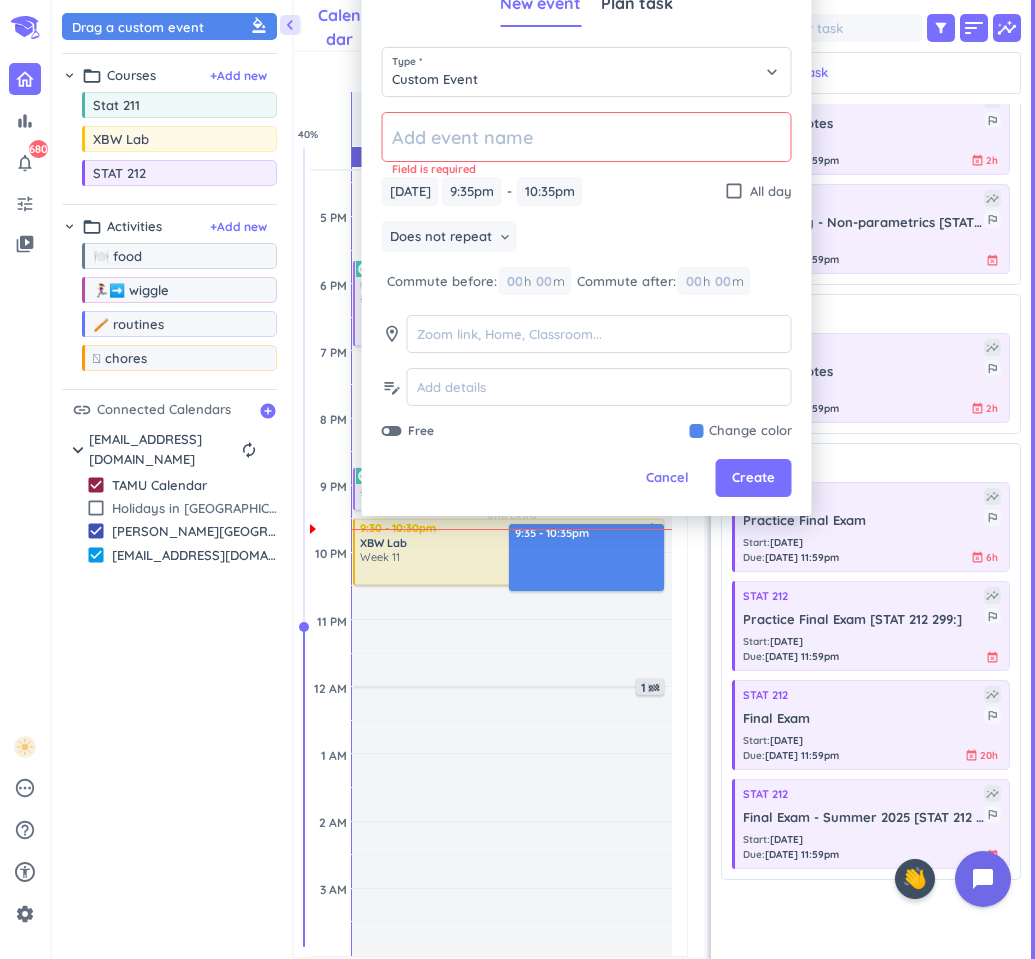 click on "Cancel" at bounding box center [667, 478] 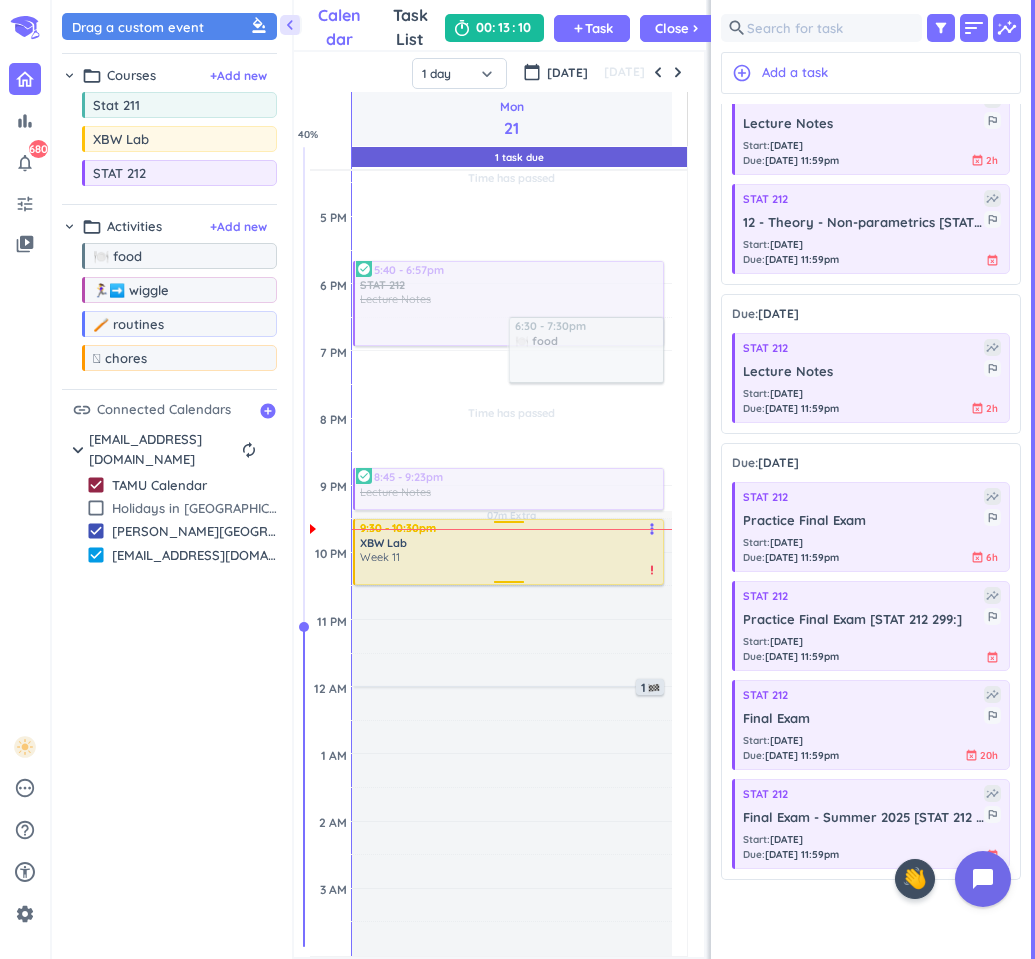 click on "Week 11" at bounding box center (510, 557) 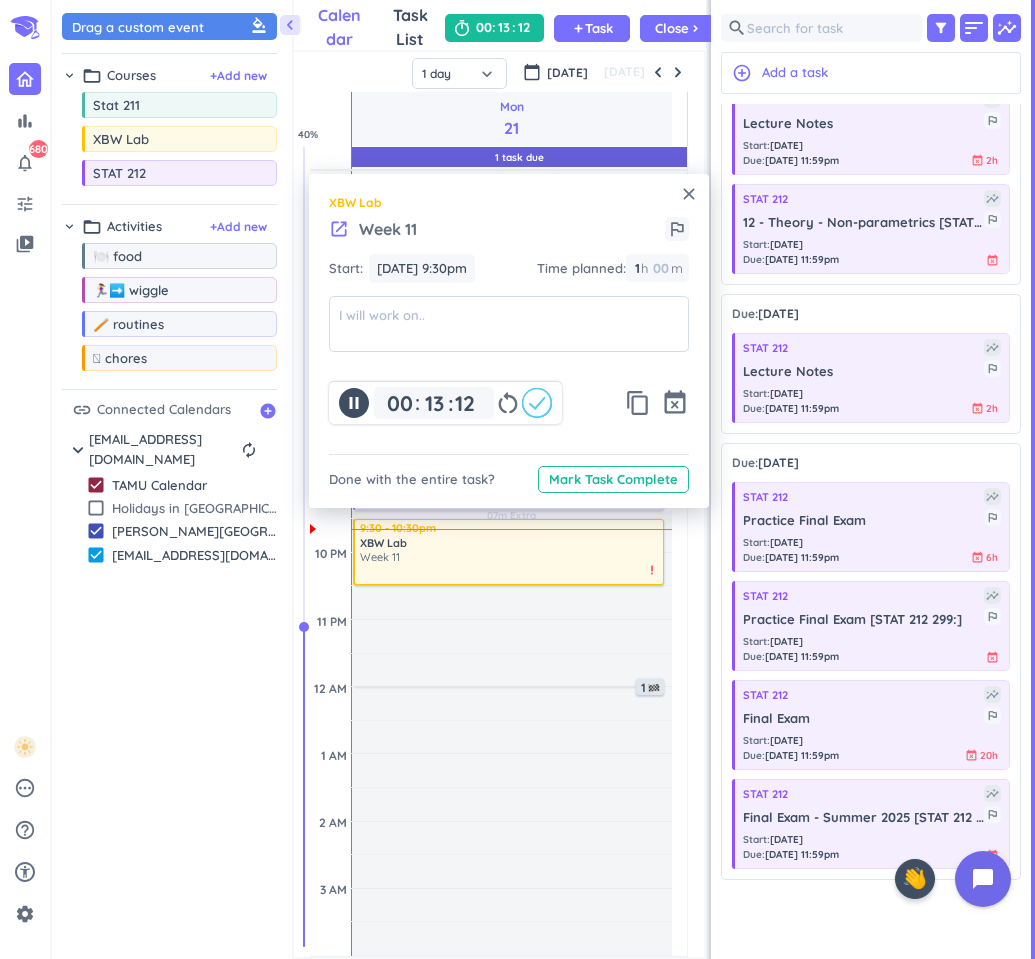 click 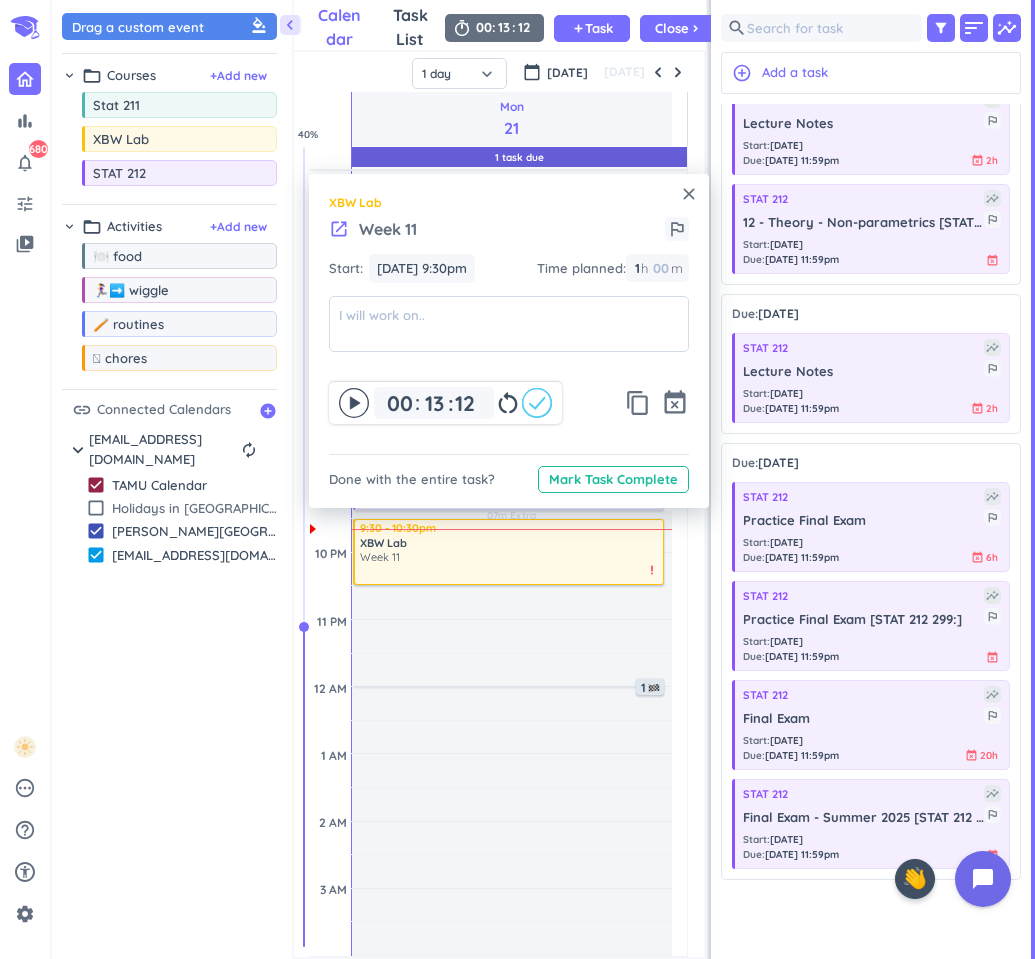 click on "00 00 00 13 13 00 : 12 restart_alt" at bounding box center (445, 403) 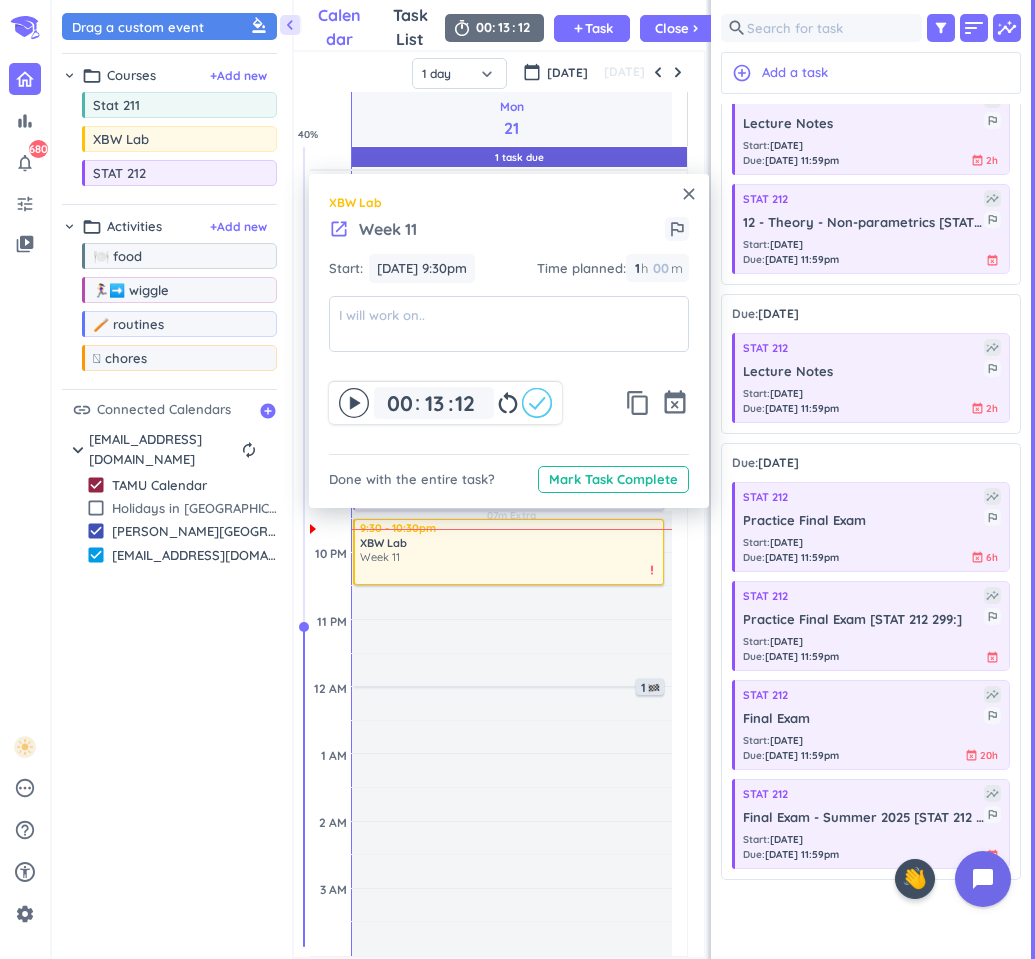 click on "restart_alt" at bounding box center [508, 403] 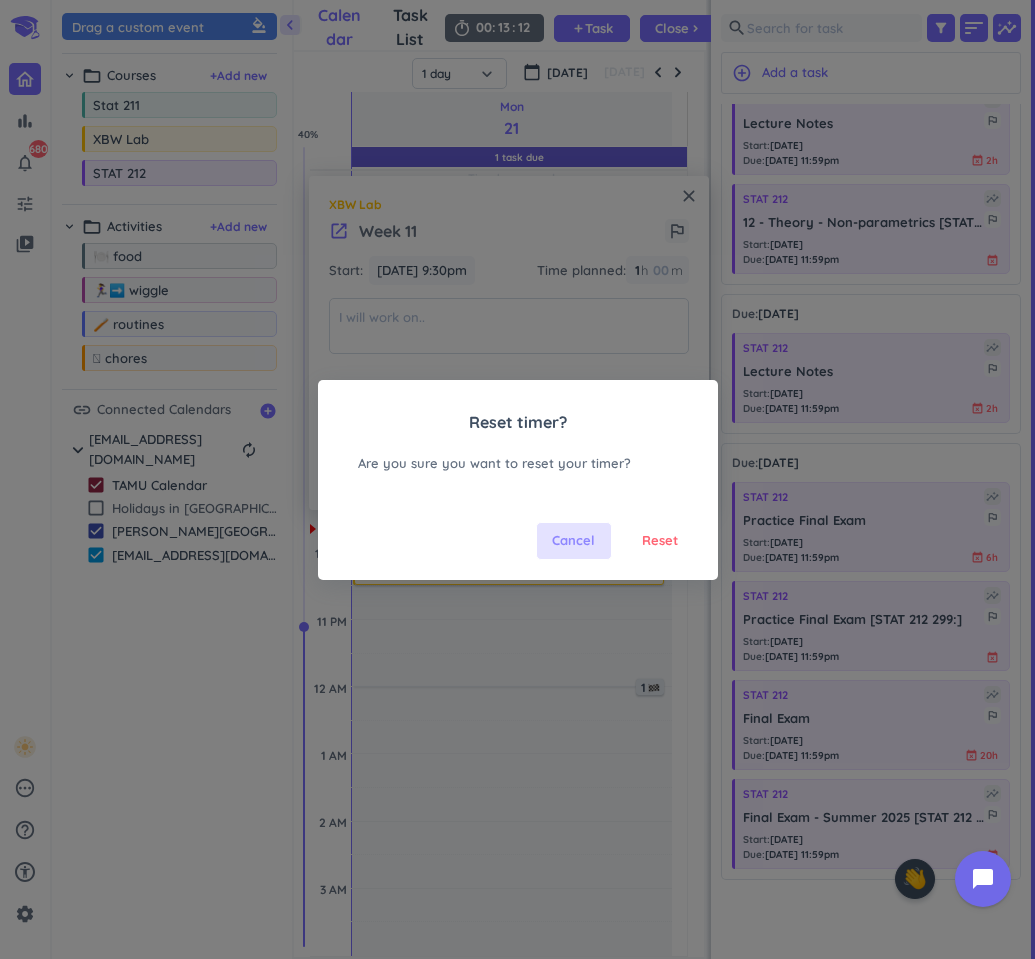 click on "Cancel" at bounding box center [573, 541] 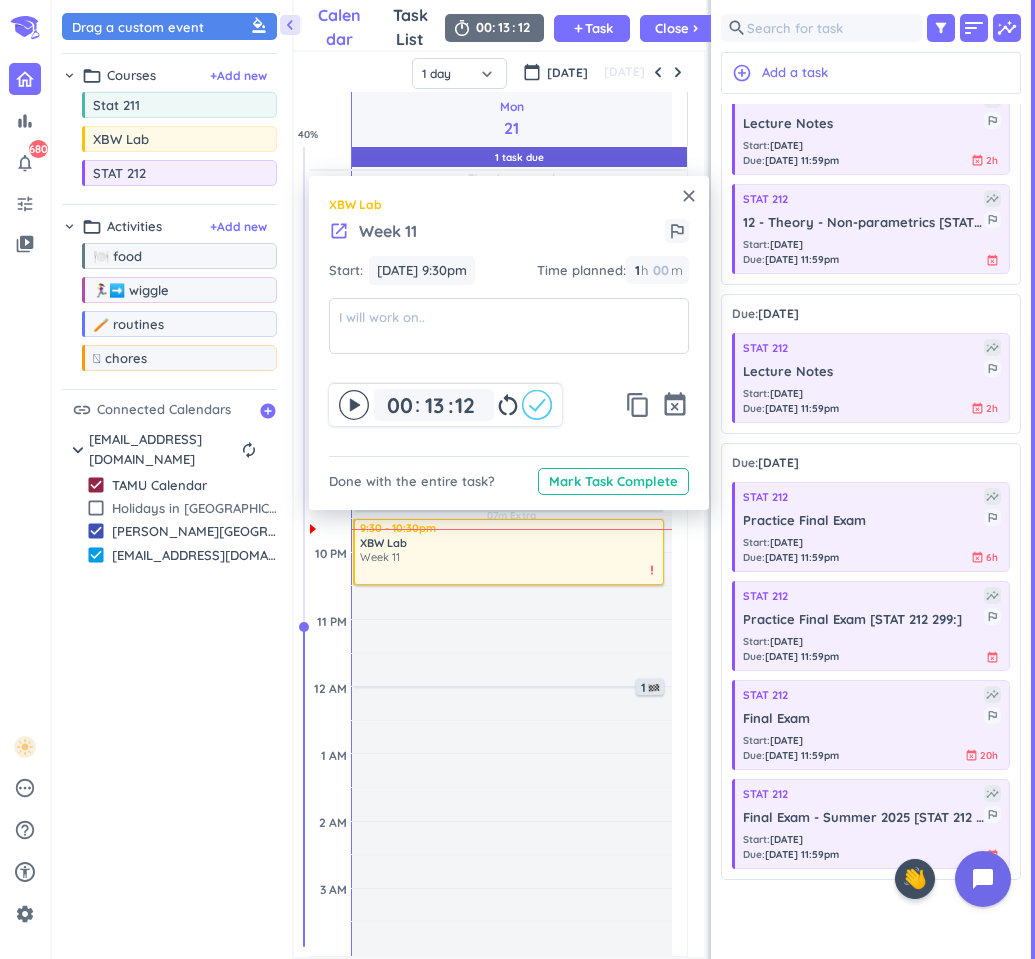 click on "restart_alt" at bounding box center [508, 405] 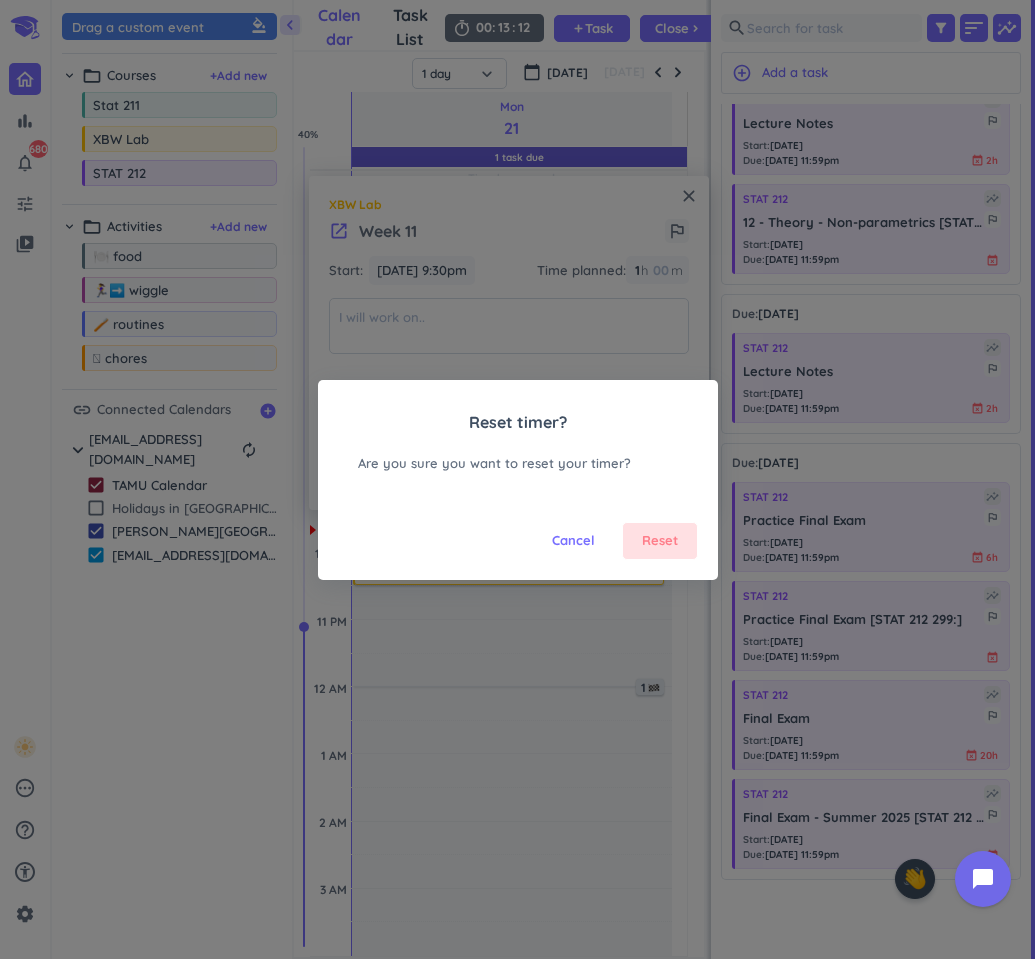click on "Reset" at bounding box center [660, 541] 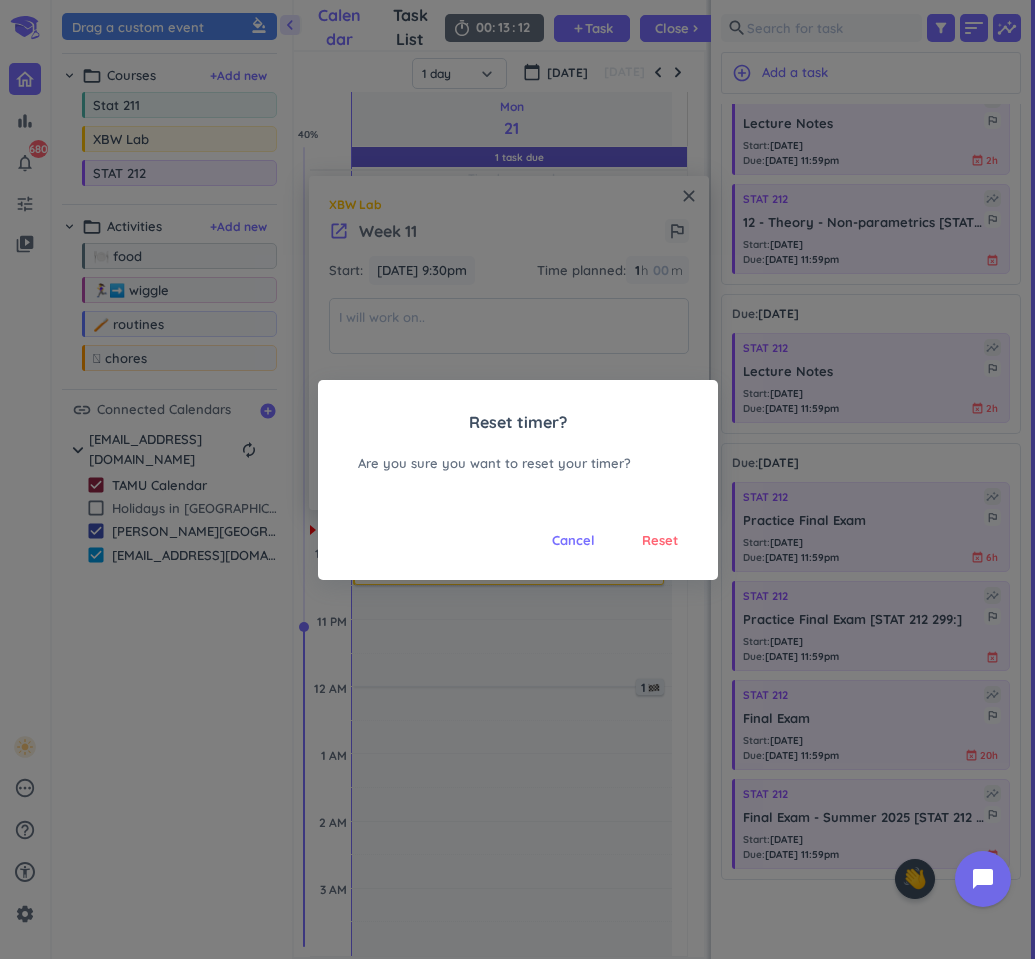 type 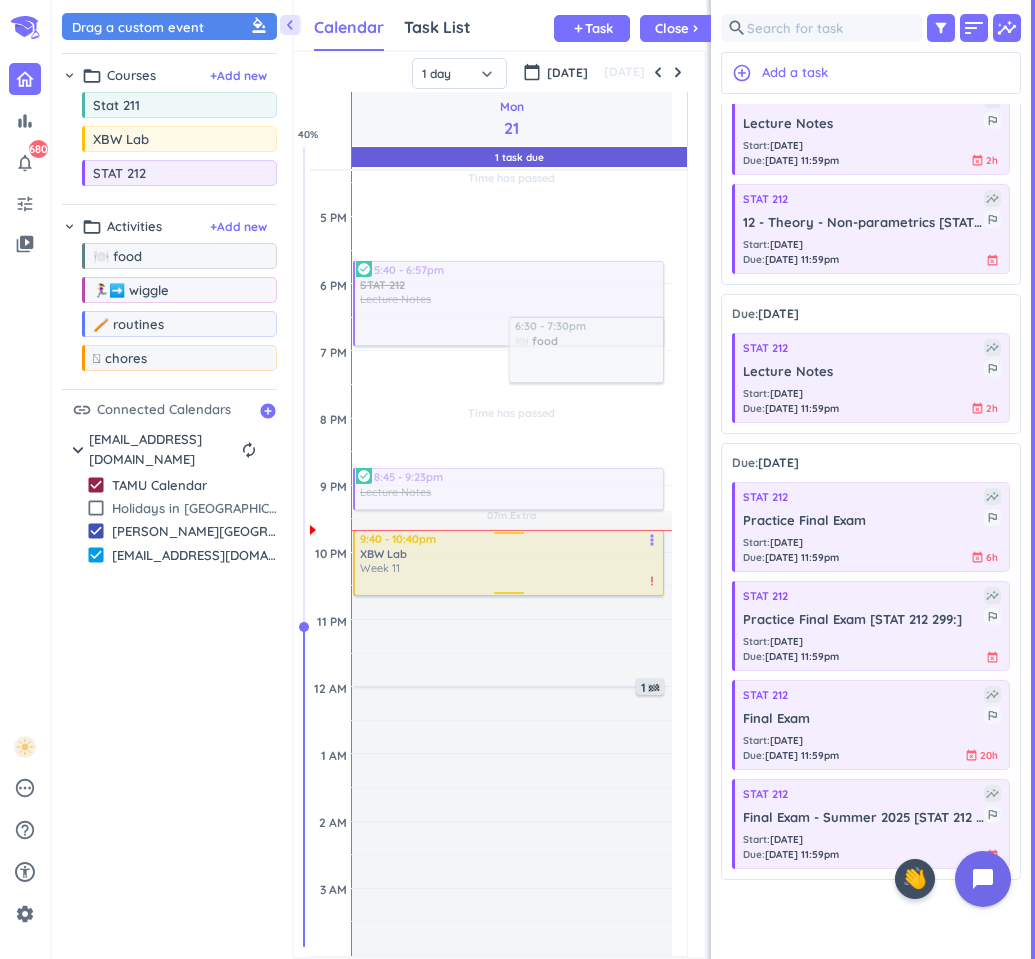 drag, startPoint x: 476, startPoint y: 547, endPoint x: 485, endPoint y: 574, distance: 28.460499 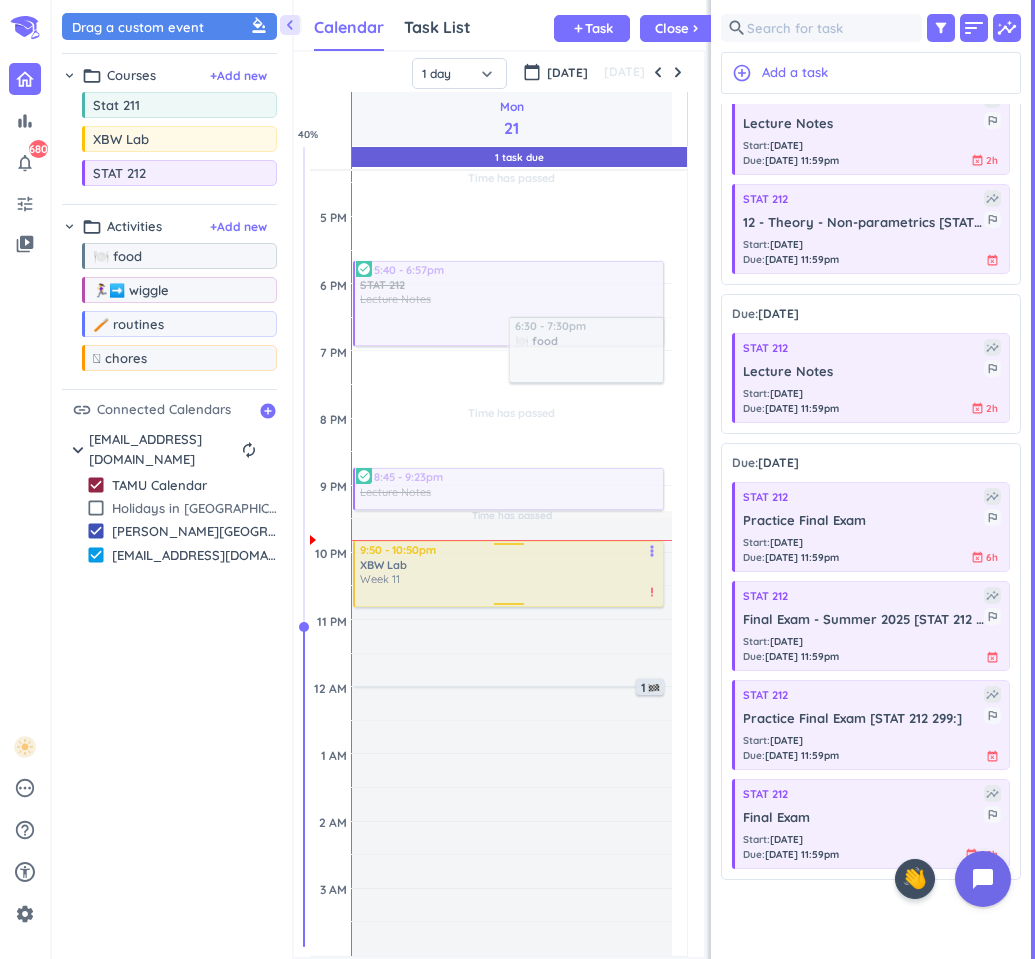 click on "Time has passed Past due Plan Time has passed Past due Plan Time has passed Adjust Awake Time Adjust Awake Time 8 - 8:20am 🍽️ food delete_outline 8:10 - 10:27am XBW Lab Week 11 more_vert check_circle   10 - 11:30am STAT 212 delete_outline place [URL][DOMAIN_NAME] 9 - 10am [PERSON_NAME], [PERSON_NAME] and [PERSON_NAME] place [URL][DOMAIN_NAME] lock 10 - 11:30am 25 SUMMER STAT 212 299: PRIN OF STATISTICS II [STAT 212 299:] delete_outline place Zoom Online Meeting [Click here to join Zoom Meeting: 996 5066 7186] ( [URL][DOMAIN_NAME] ) 11:30am - 1pm XBW Lab Lunch [In-person] place [PERSON_NAME] ([STREET_ADDRESS]) lock 12 - 1pm 🫧 chores delete_outline 12 - 12:30pm 🍽️ food delete_outline 5:40 - 6:57pm STAT 212 Lecture Notes more_vert check_circle   6:30 - 7:30pm 🍽️ food delete_outline 6:45 - 7:30am 🏃‍♀️‍➡️ wiggle delete_outline 7:30 - 8am 🪥 routines delete_outline 1 - 3:34pm STAT 212 HW 7 (theory)" at bounding box center [512, 149] 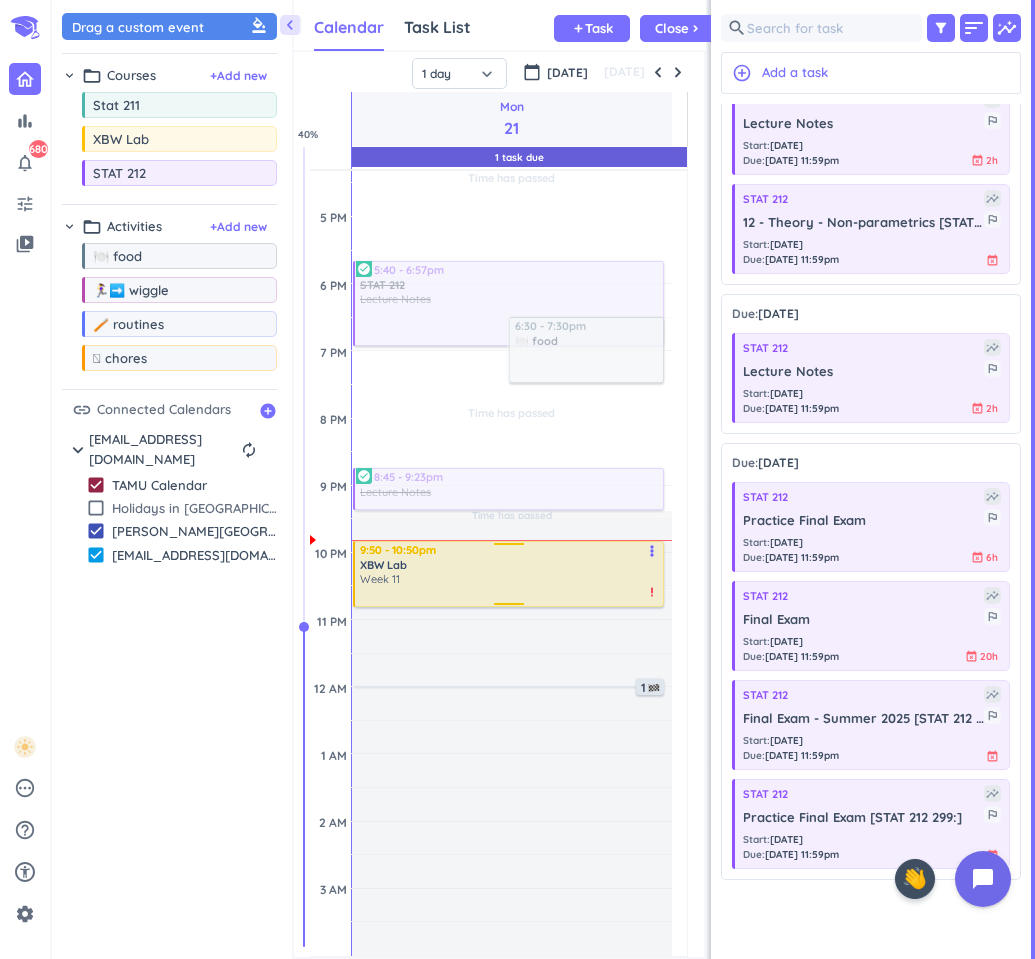 click on "XBW Lab" at bounding box center [510, 565] 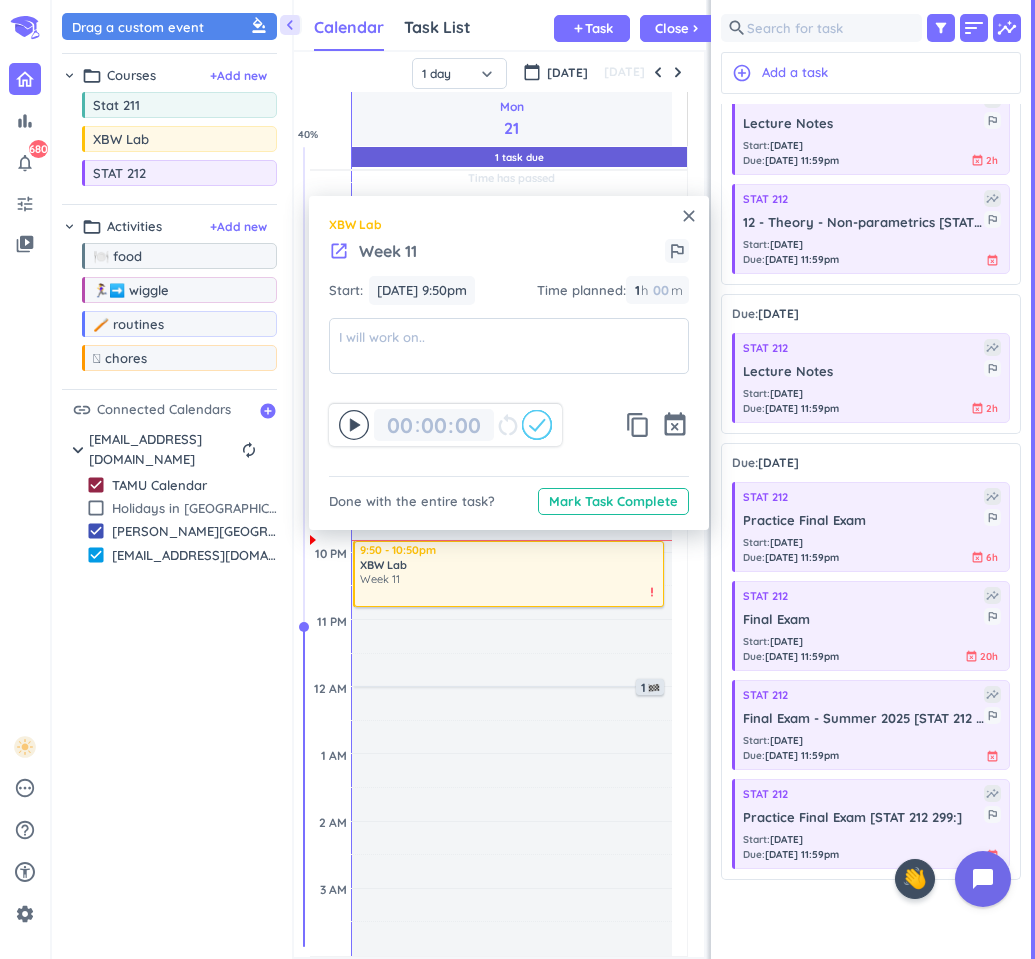 click 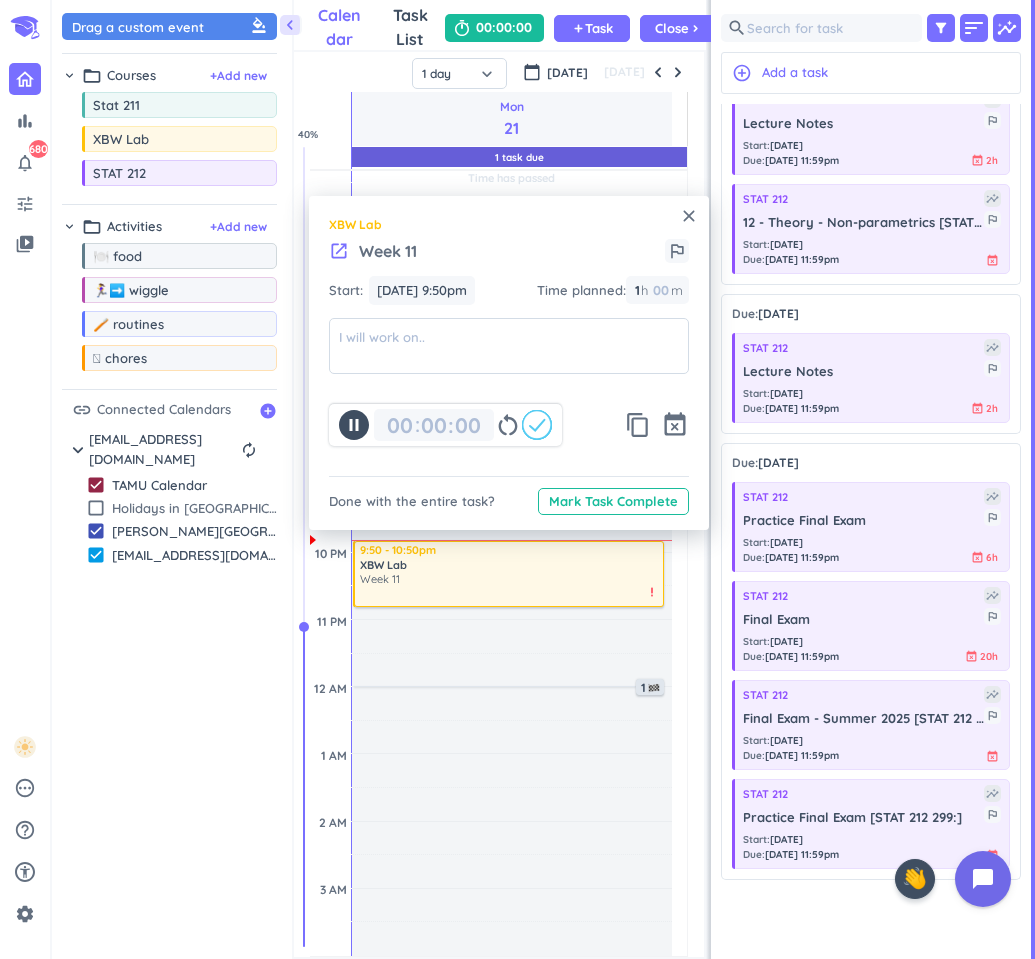 type on "00" 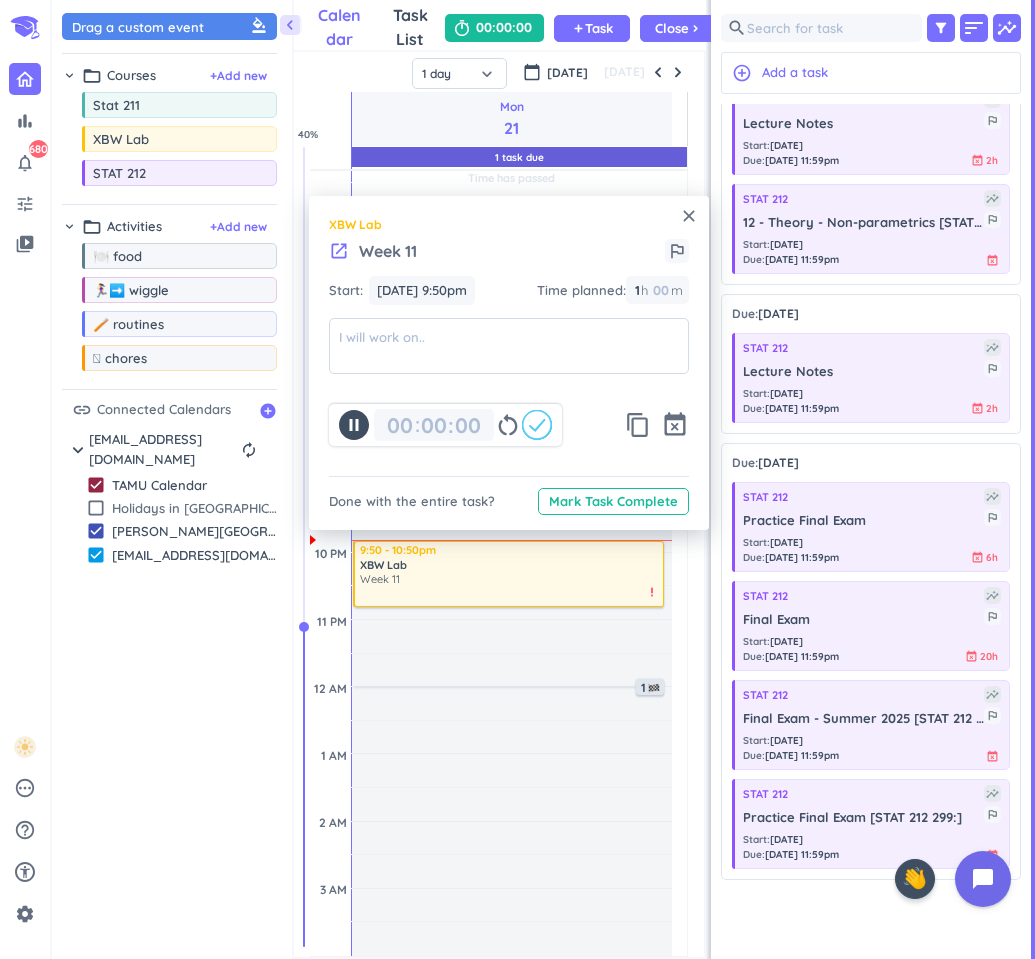 type on "00" 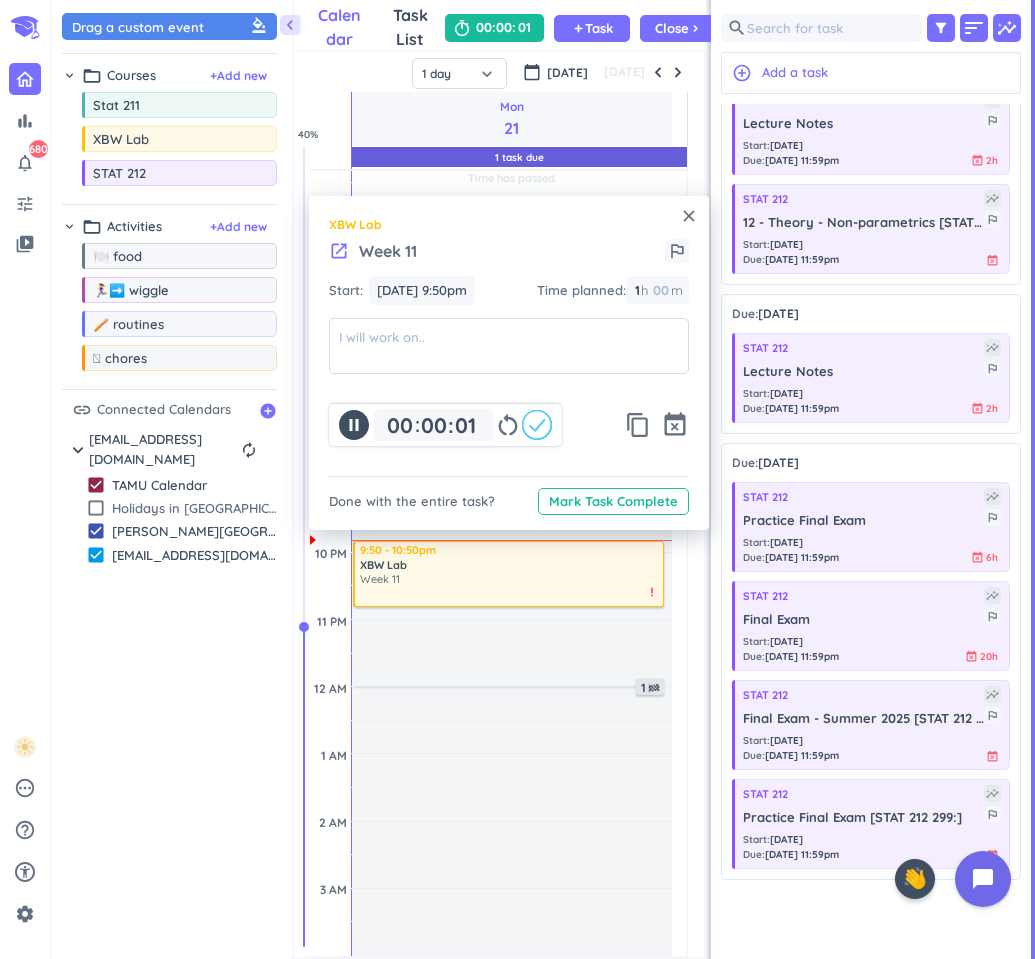 click on "close" at bounding box center (689, 216) 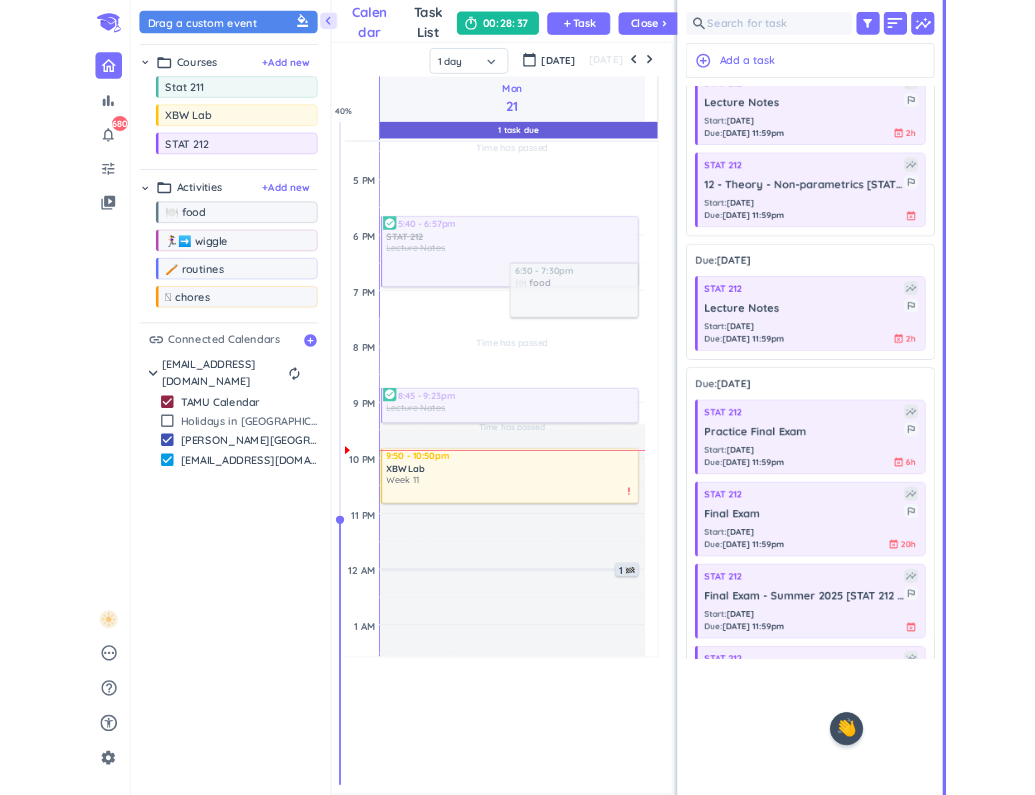 scroll, scrollTop: 676, scrollLeft: 285, axis: both 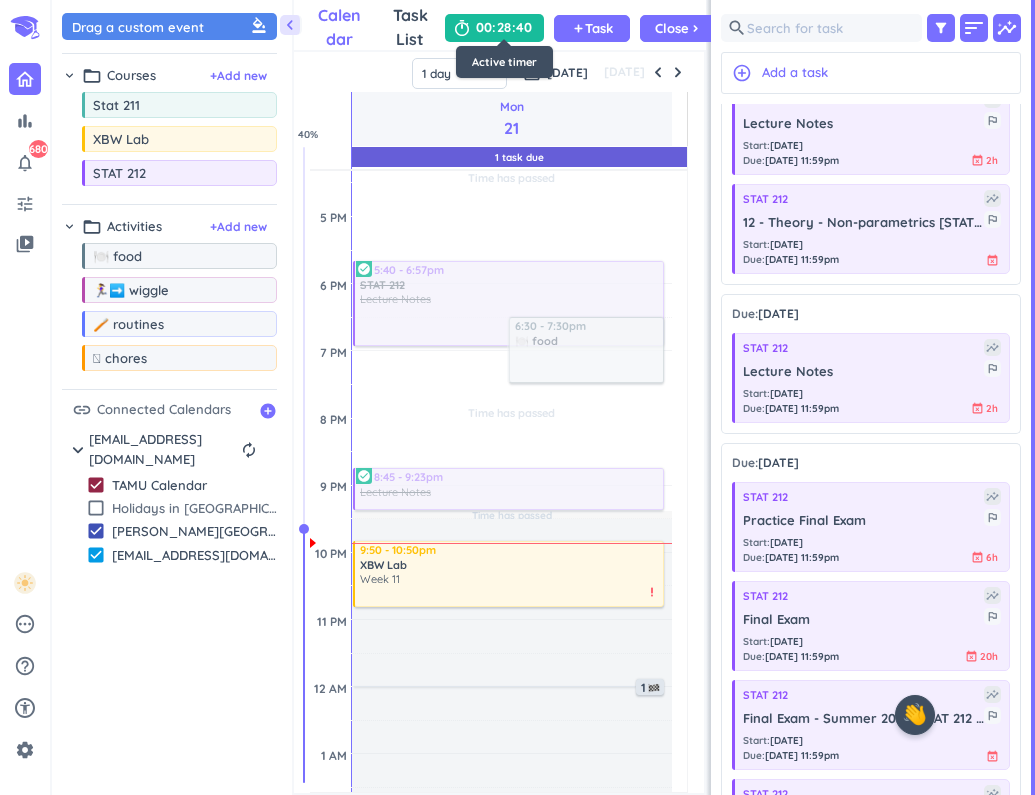 click on "28" at bounding box center (504, 28) 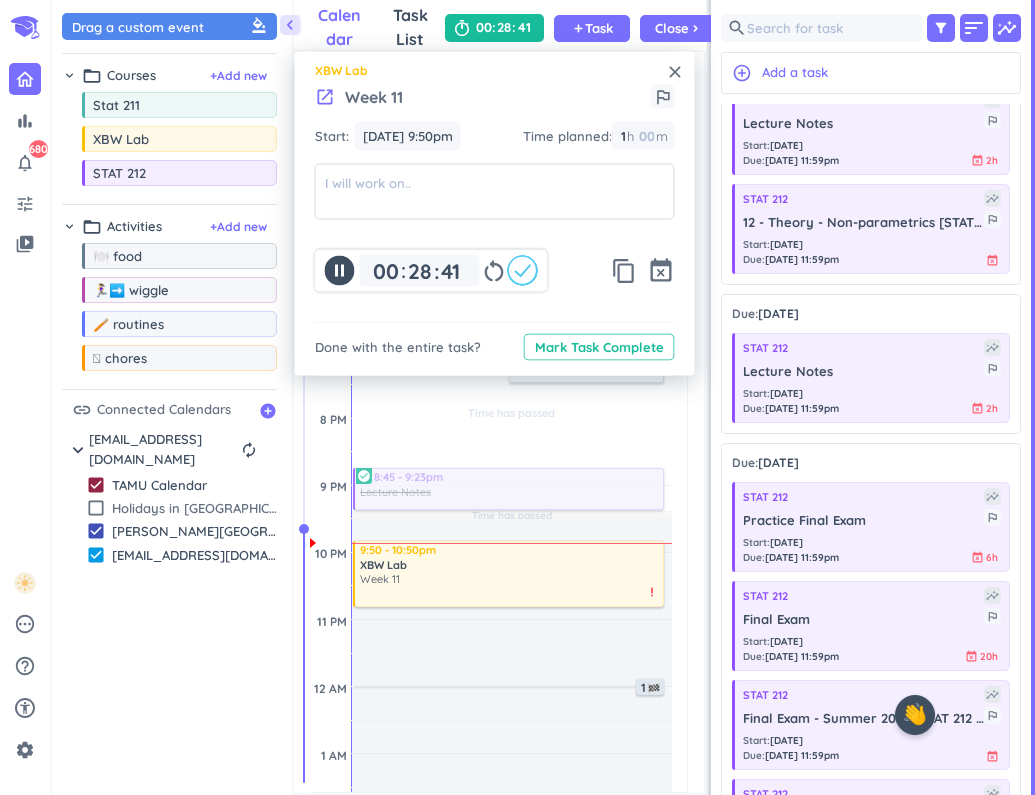 click 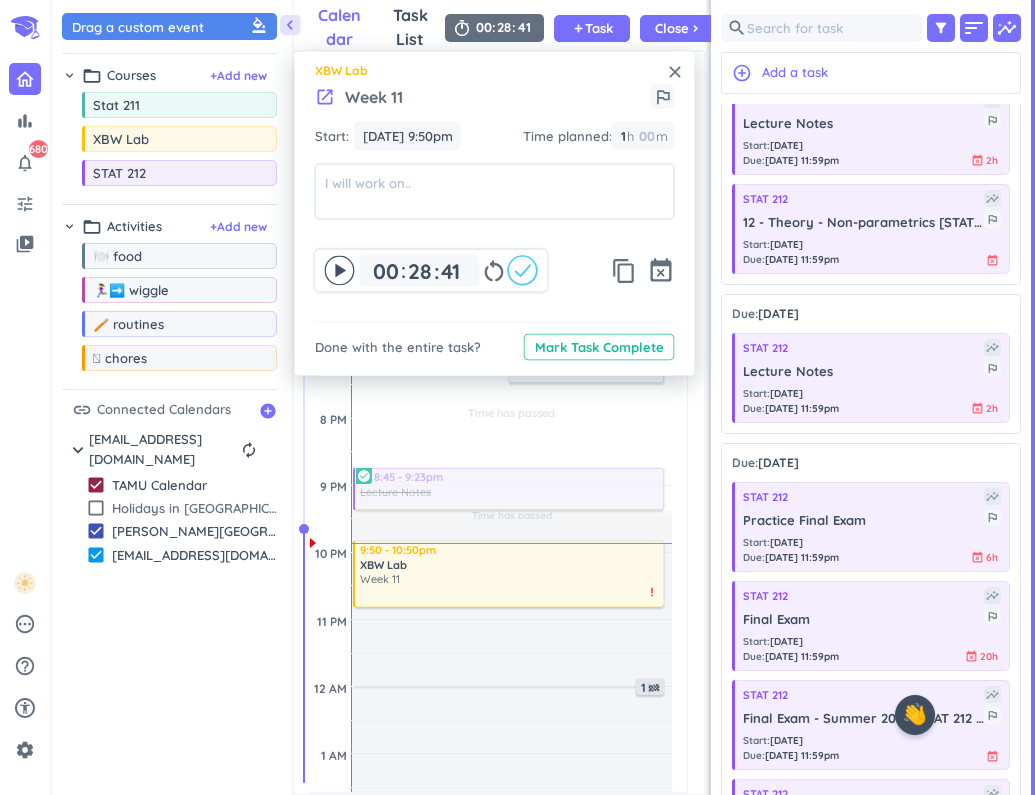 click 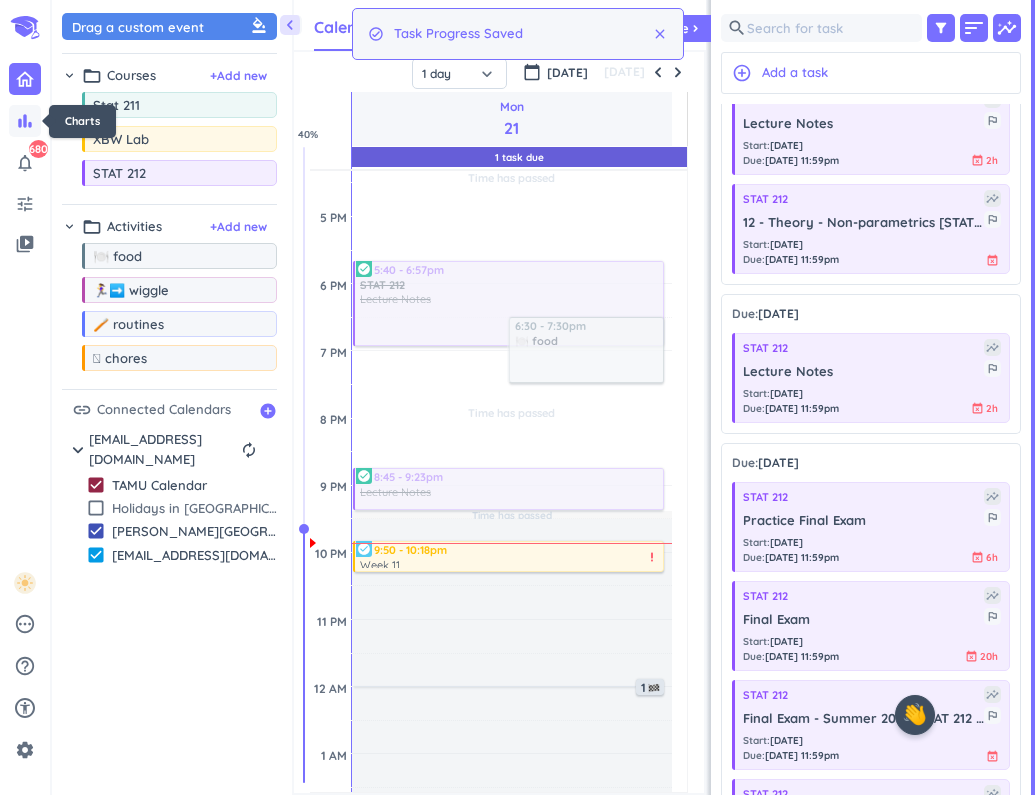click on "bar_chart" at bounding box center [25, 121] 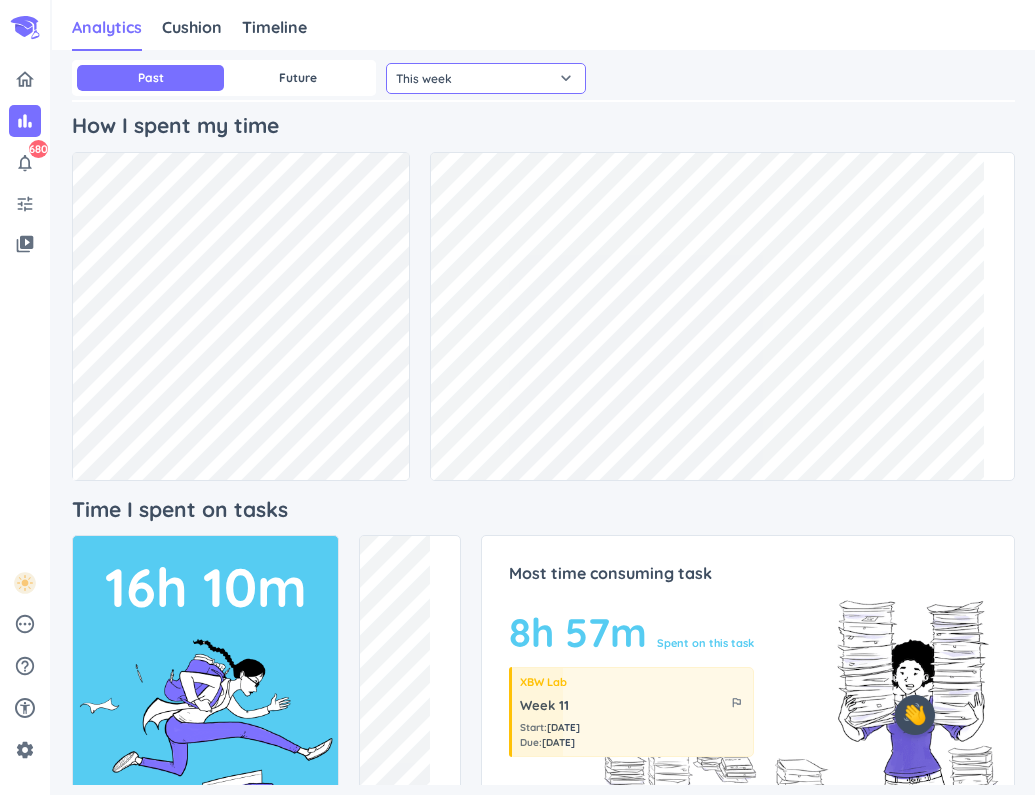 click on "This week" 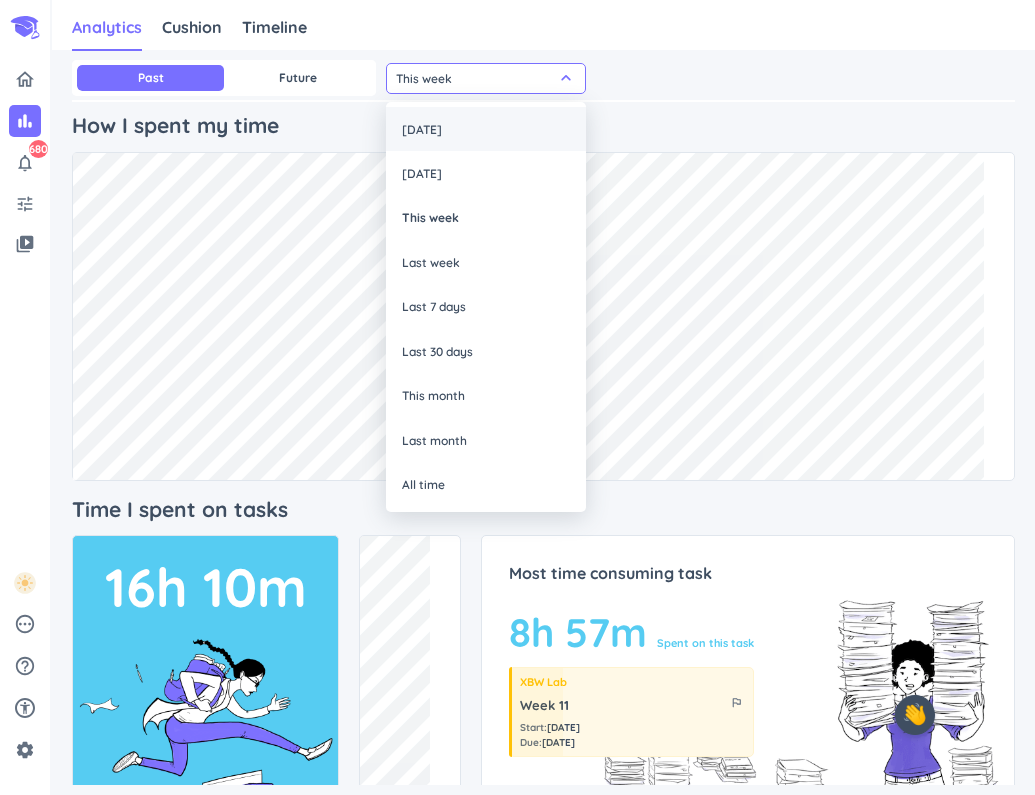 click on "[DATE]" at bounding box center (486, 129) 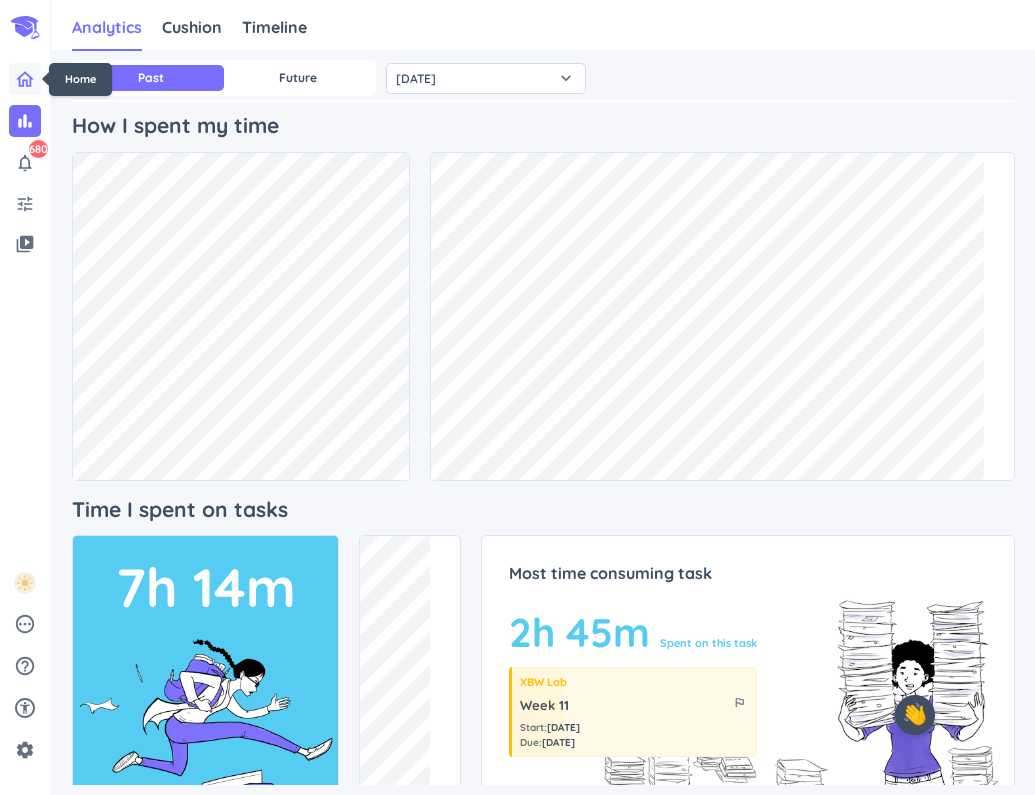 click 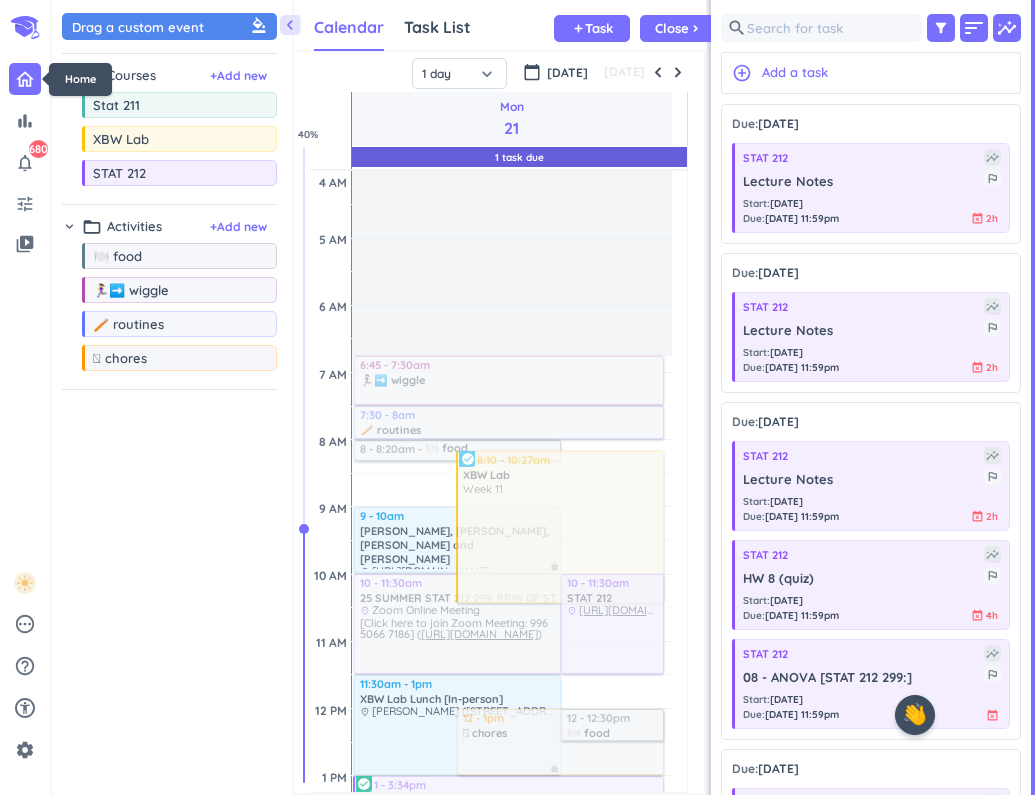 scroll, scrollTop: 35, scrollLeft: 397, axis: both 